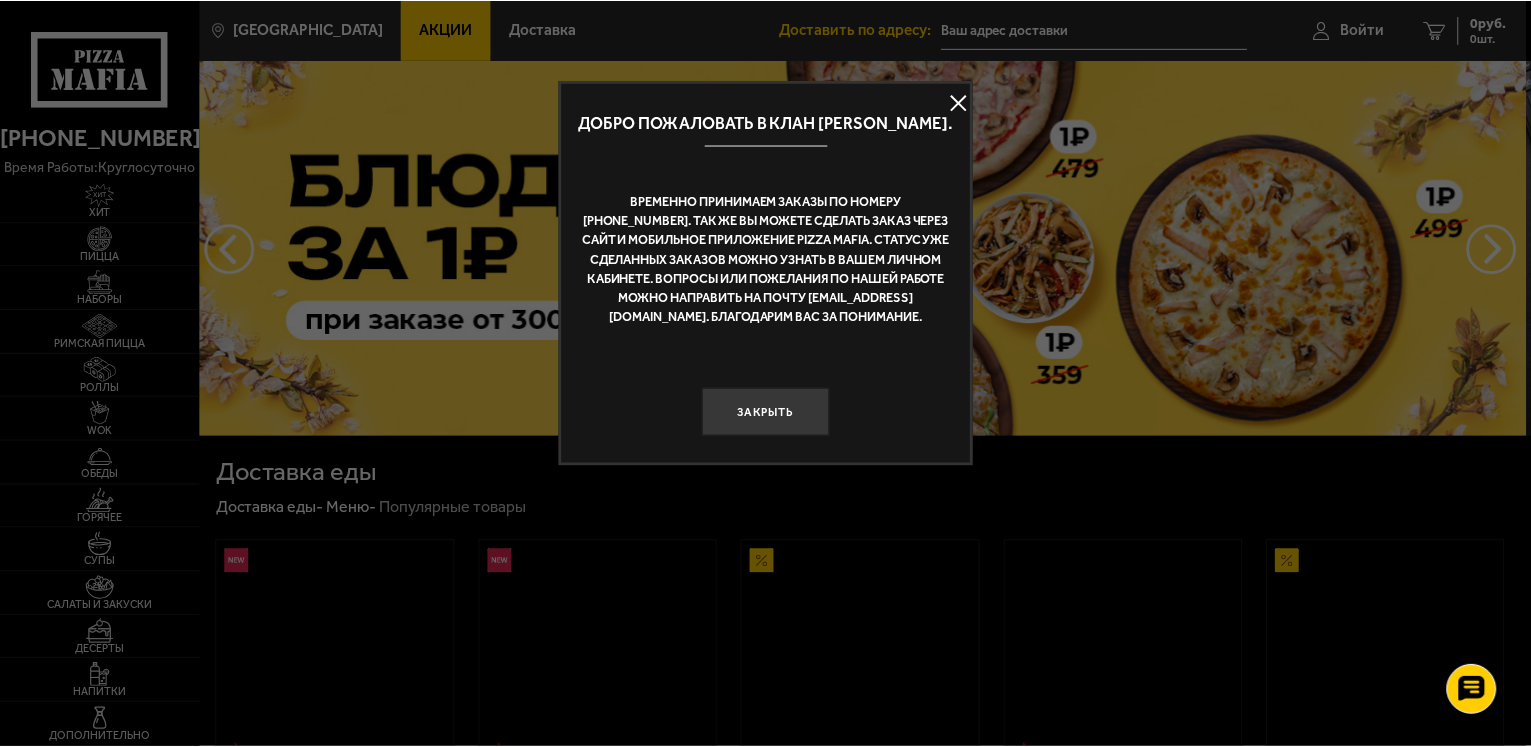 scroll, scrollTop: 0, scrollLeft: 0, axis: both 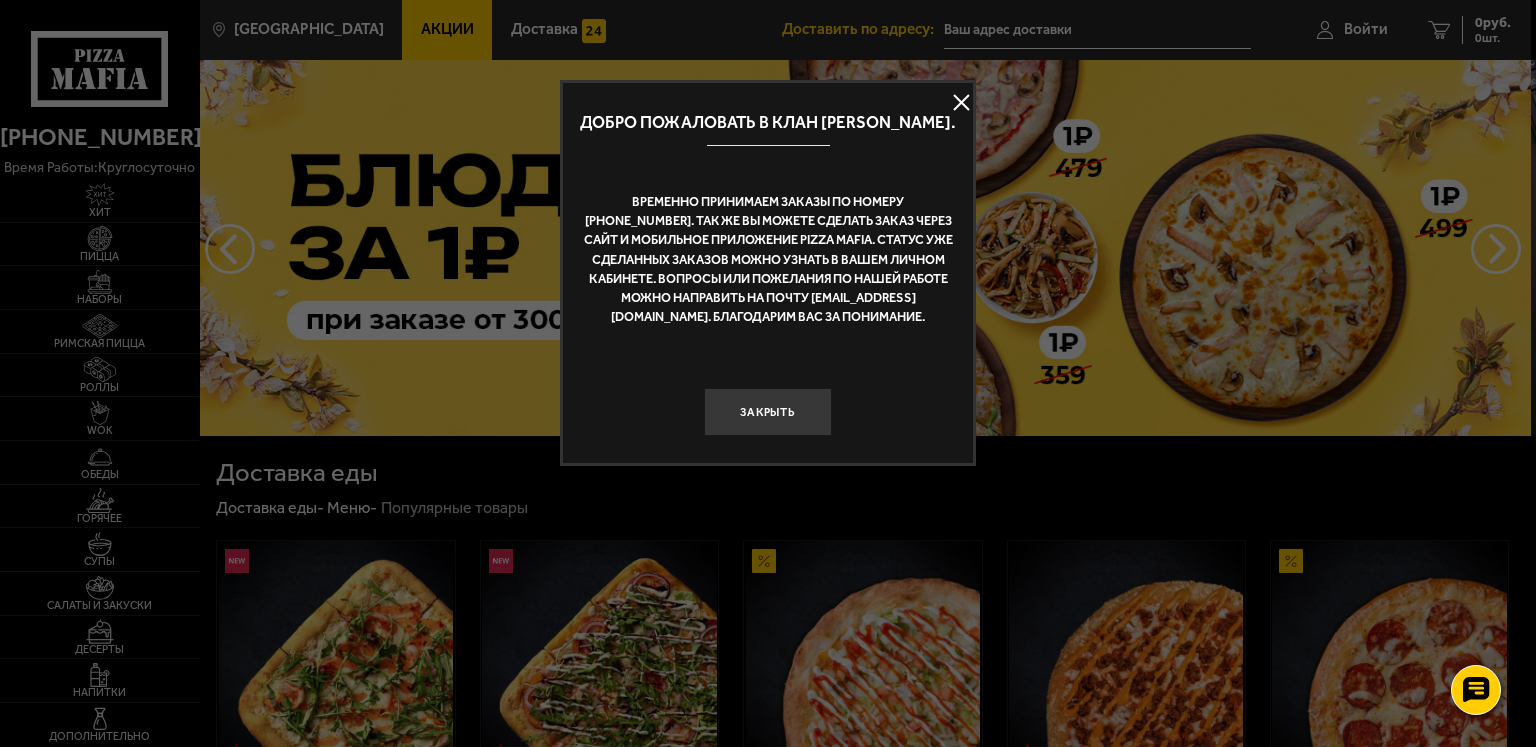 click at bounding box center (961, 103) 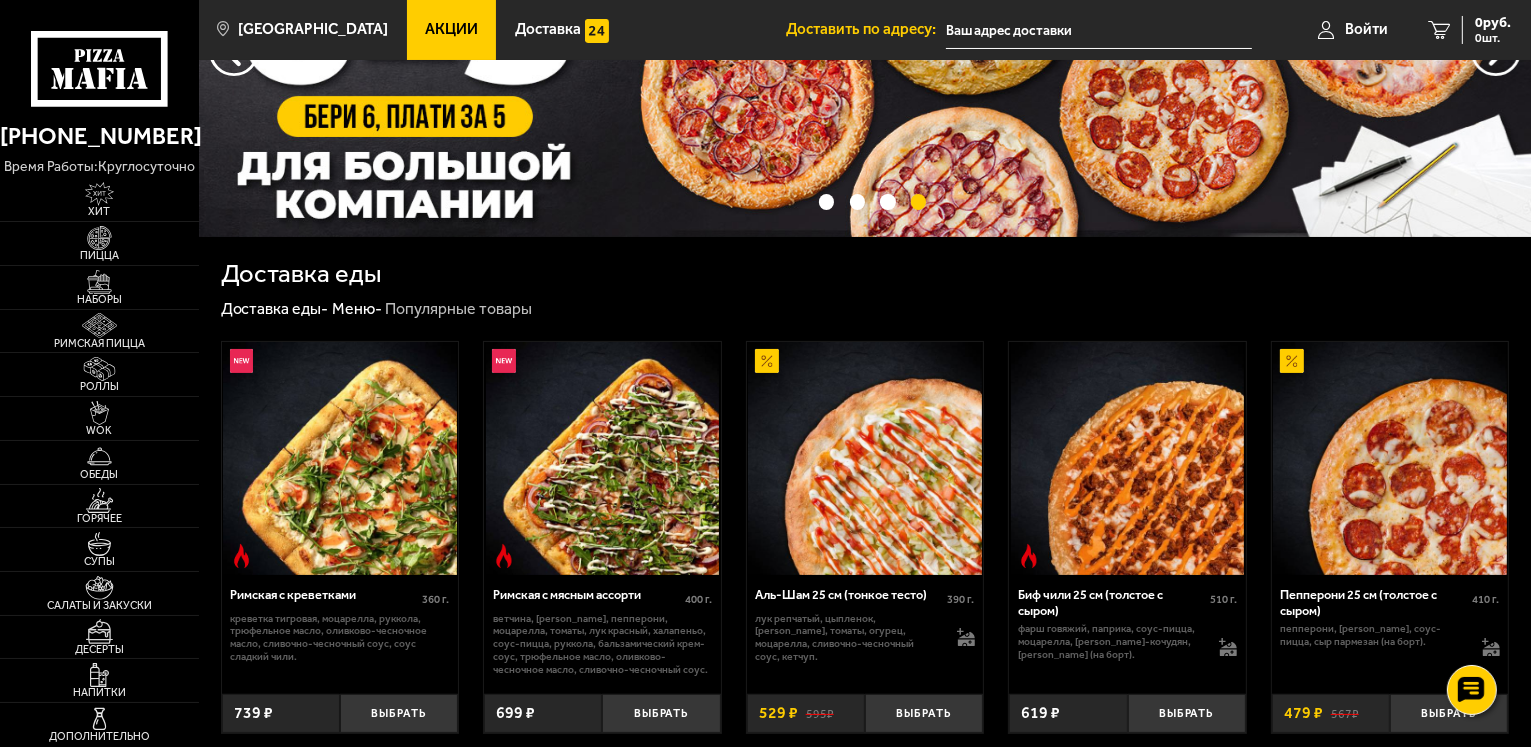 scroll, scrollTop: 0, scrollLeft: 0, axis: both 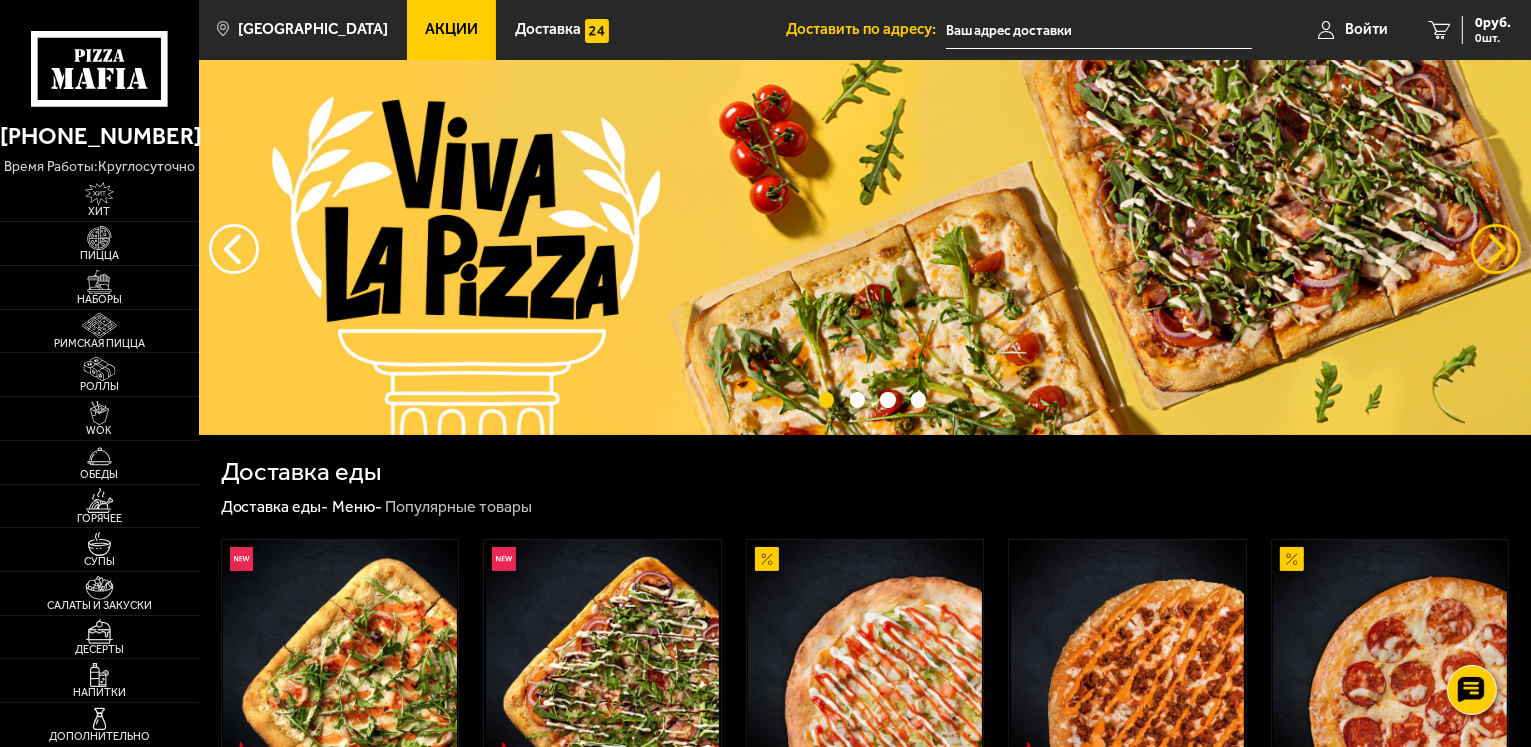 click at bounding box center [1496, 249] 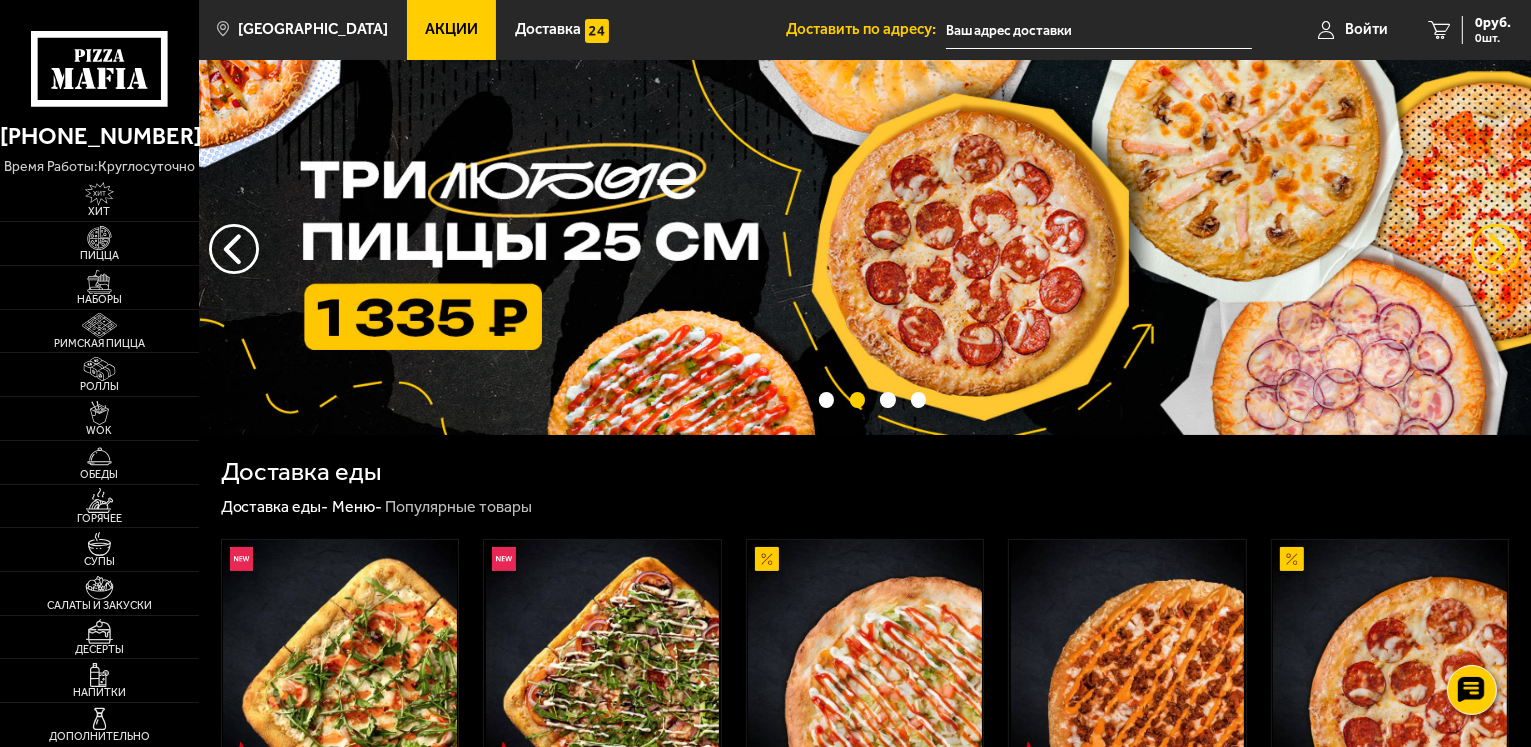 click at bounding box center [1496, 249] 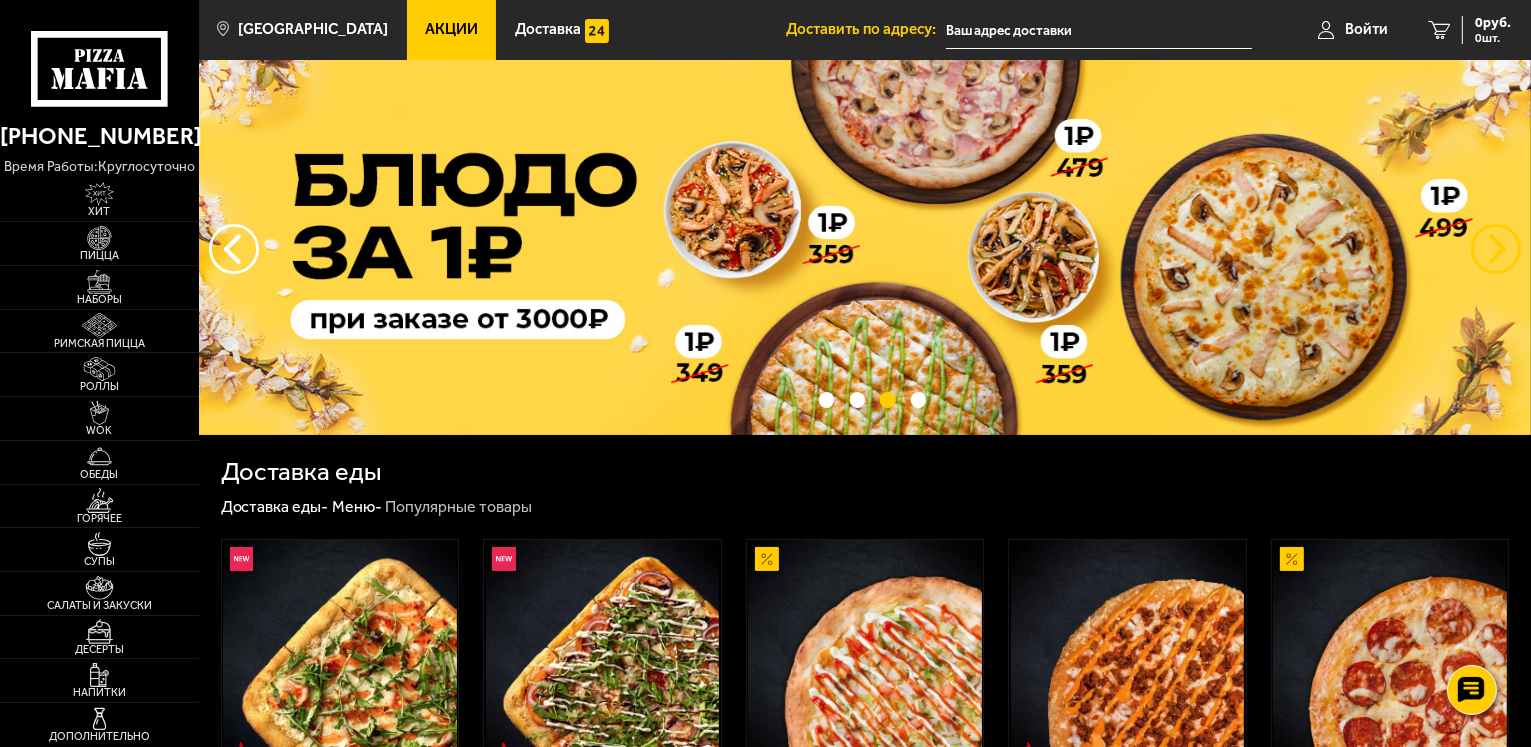 click at bounding box center [1496, 249] 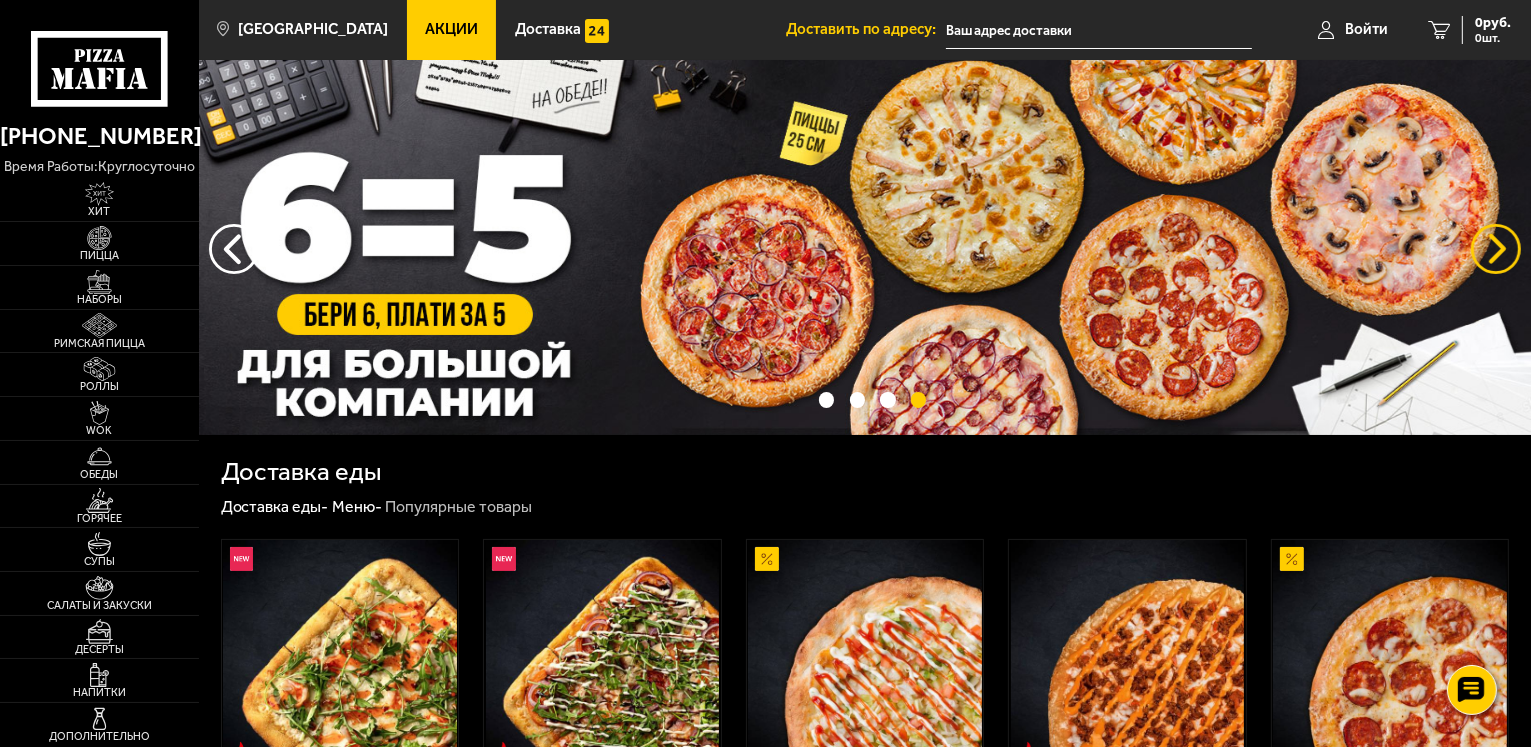 click at bounding box center [1496, 249] 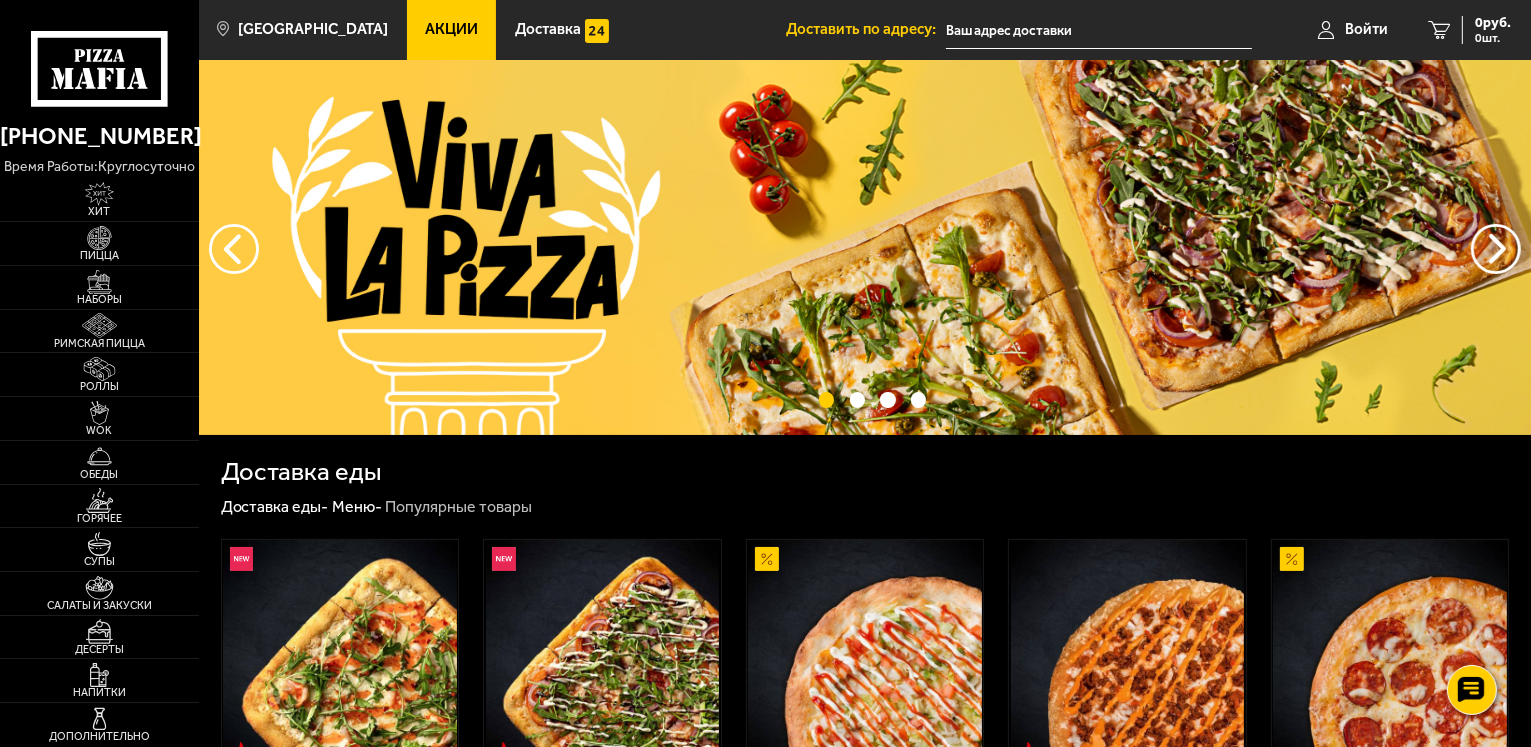 click at bounding box center [865, 247] 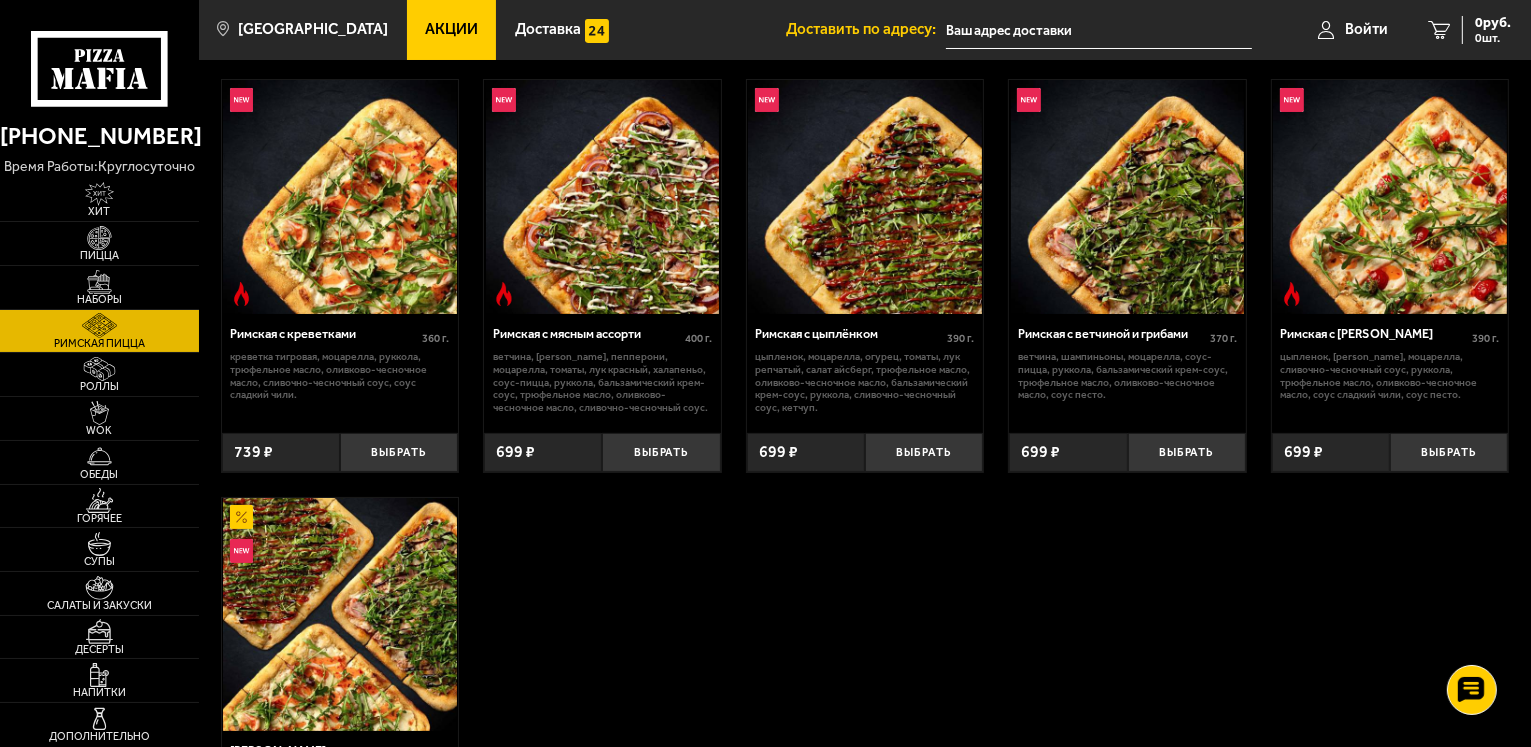 scroll, scrollTop: 0, scrollLeft: 0, axis: both 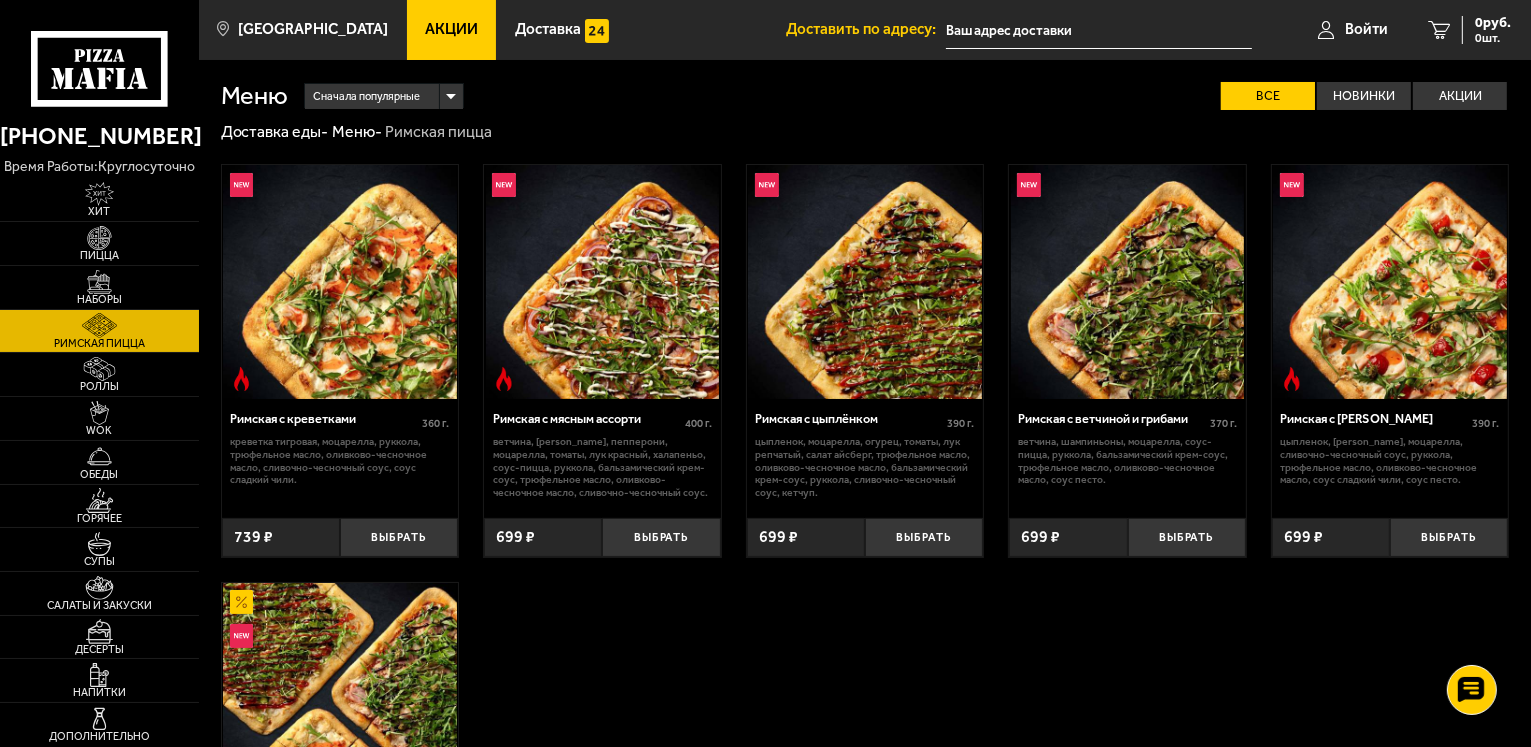 click on "Меню  -" at bounding box center (357, 131) 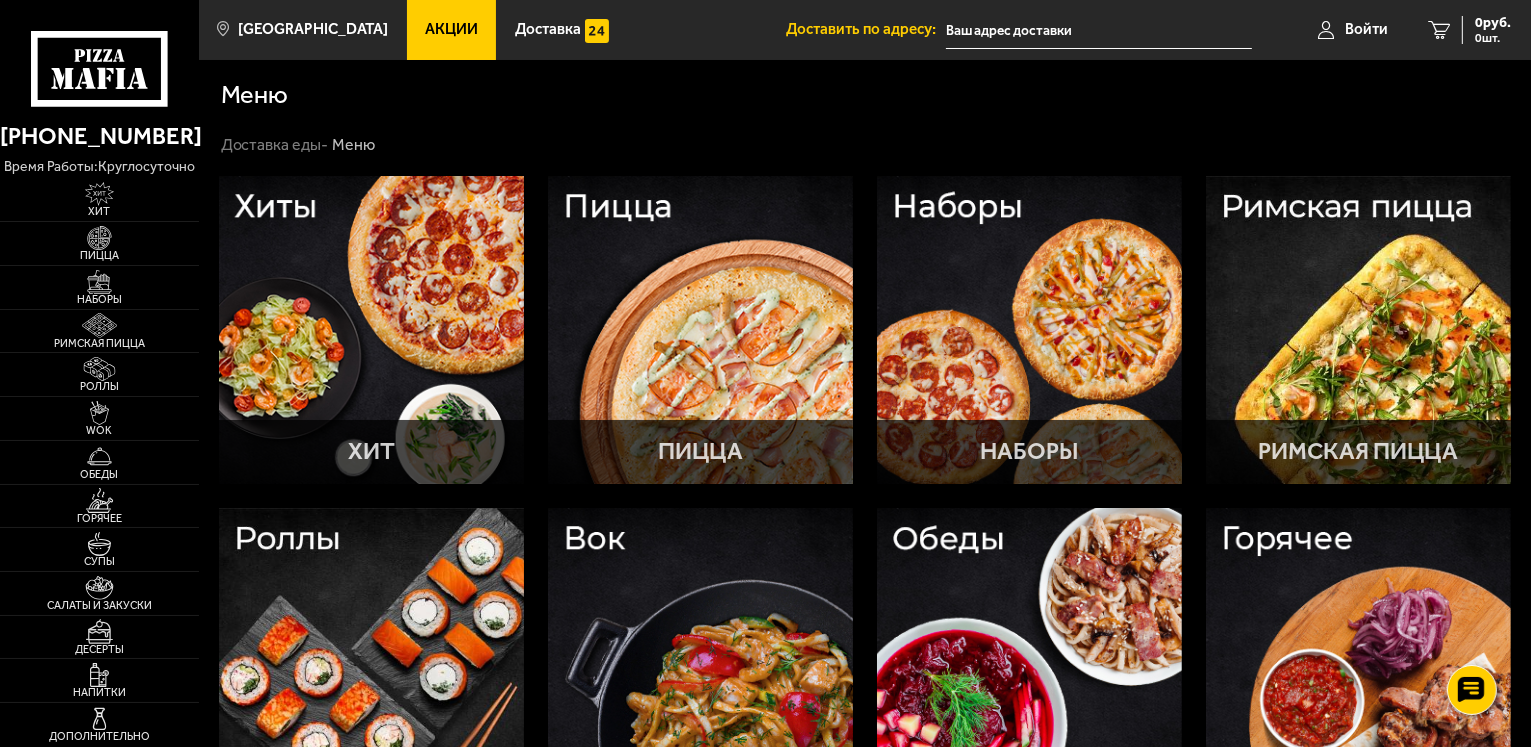 click on "Акции" at bounding box center (451, 29) 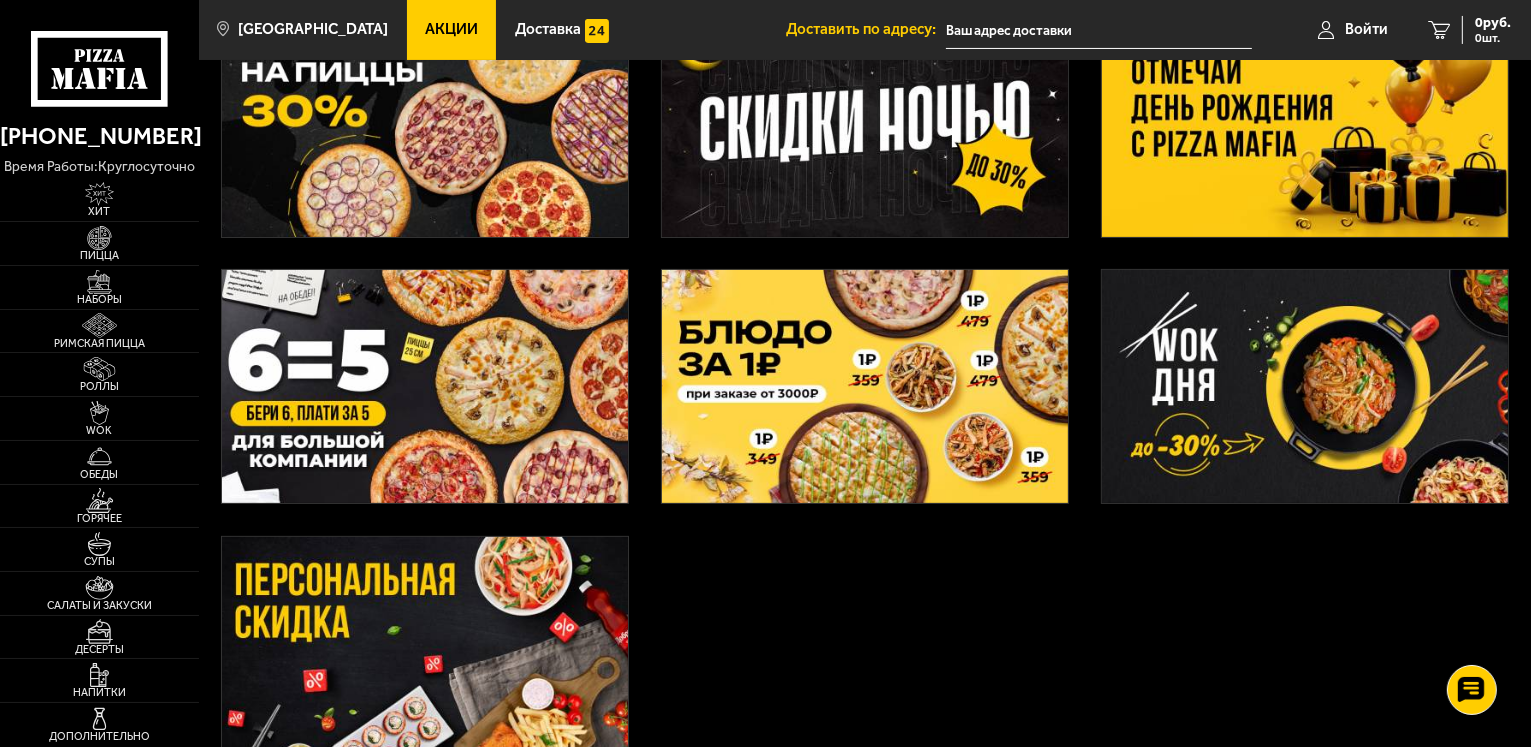 scroll, scrollTop: 600, scrollLeft: 0, axis: vertical 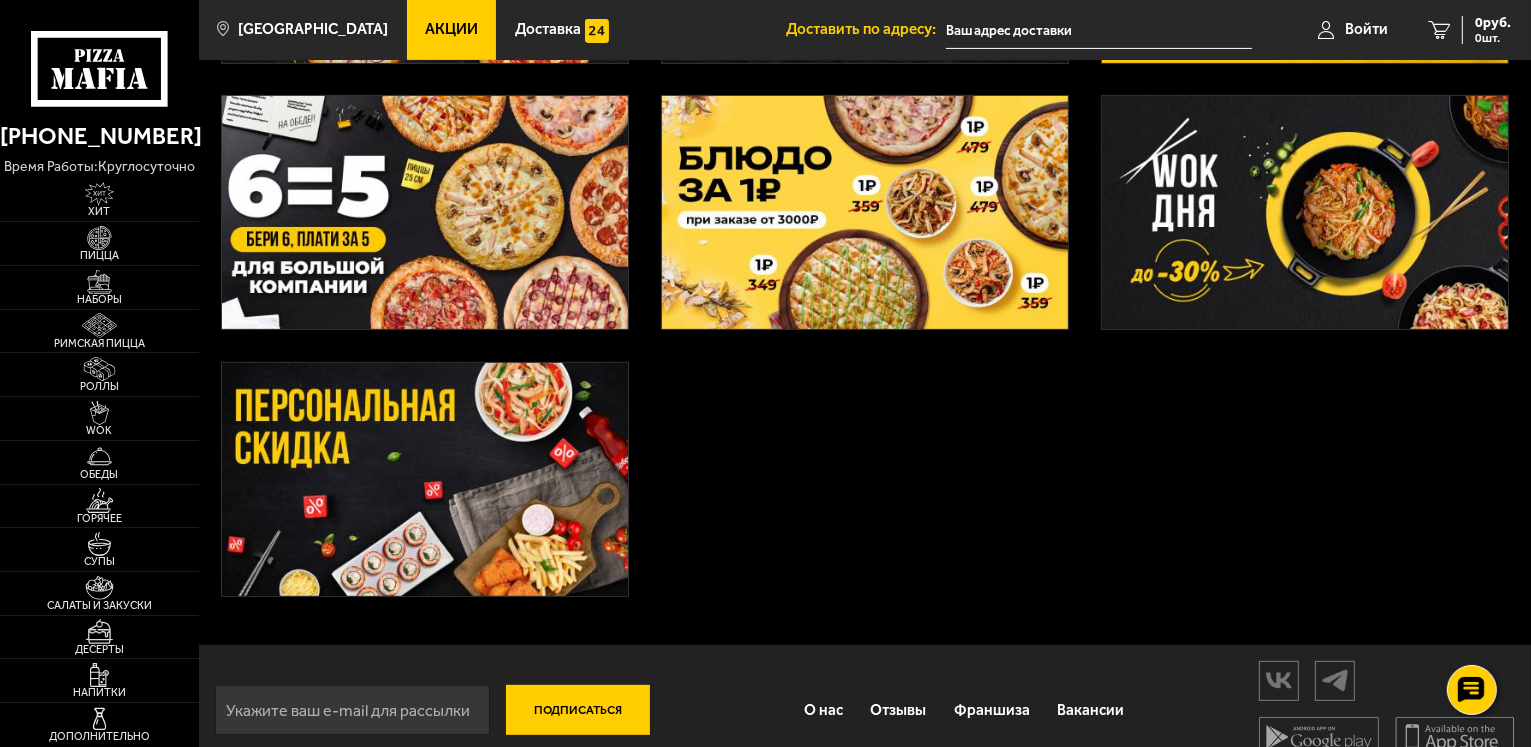 click at bounding box center (1305, 212) 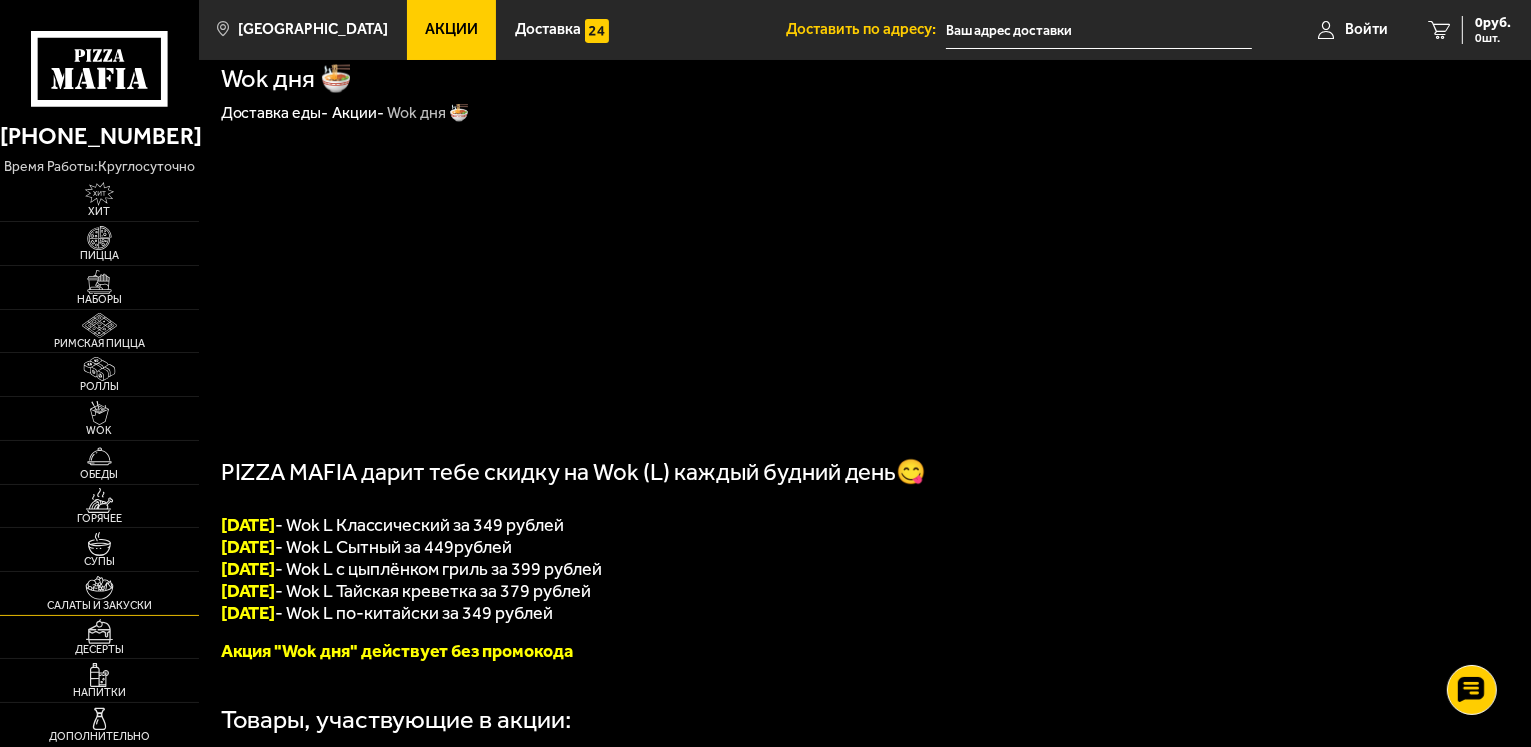 scroll, scrollTop: 0, scrollLeft: 0, axis: both 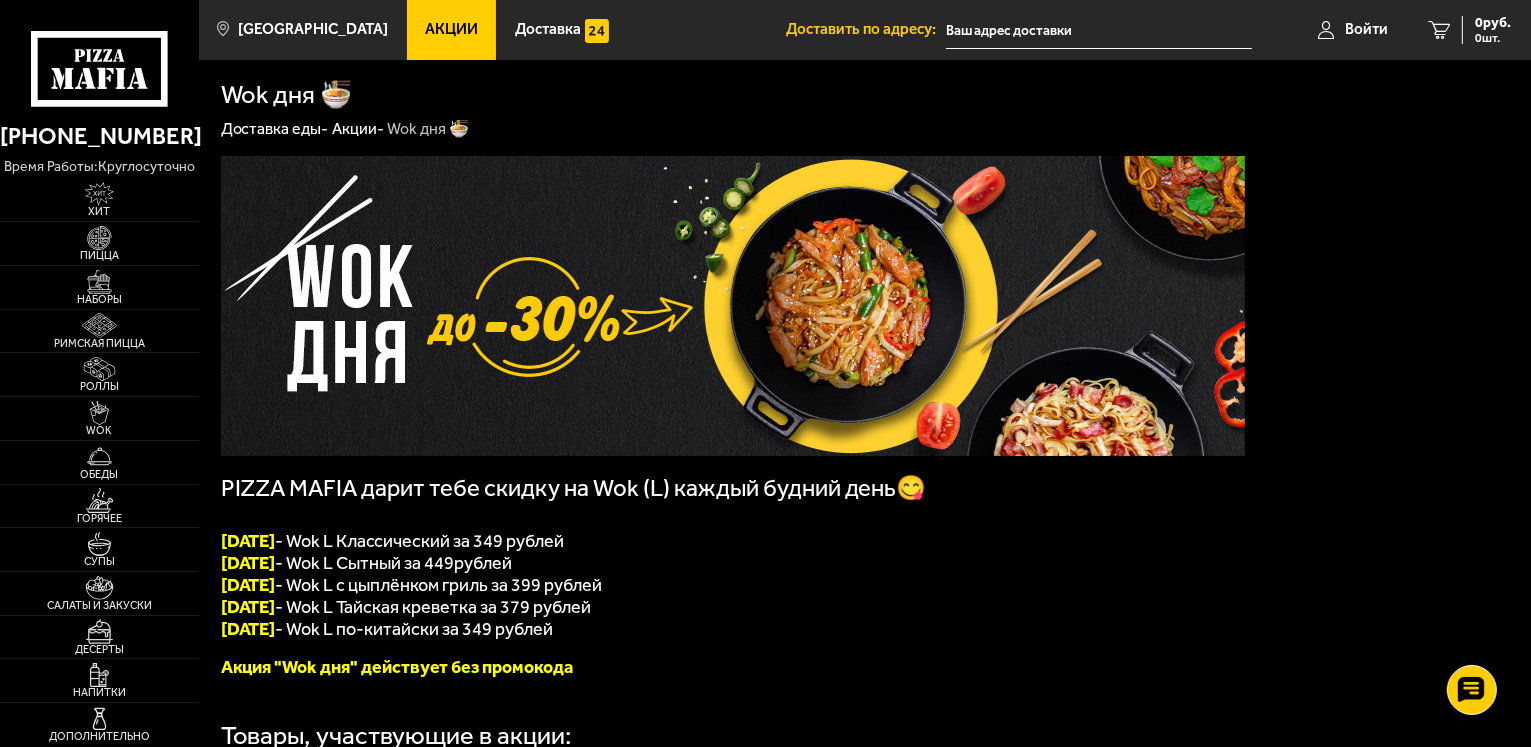 click on "[DATE]  - Wok L по-китайски за 349 рублей" at bounding box center (387, 629) 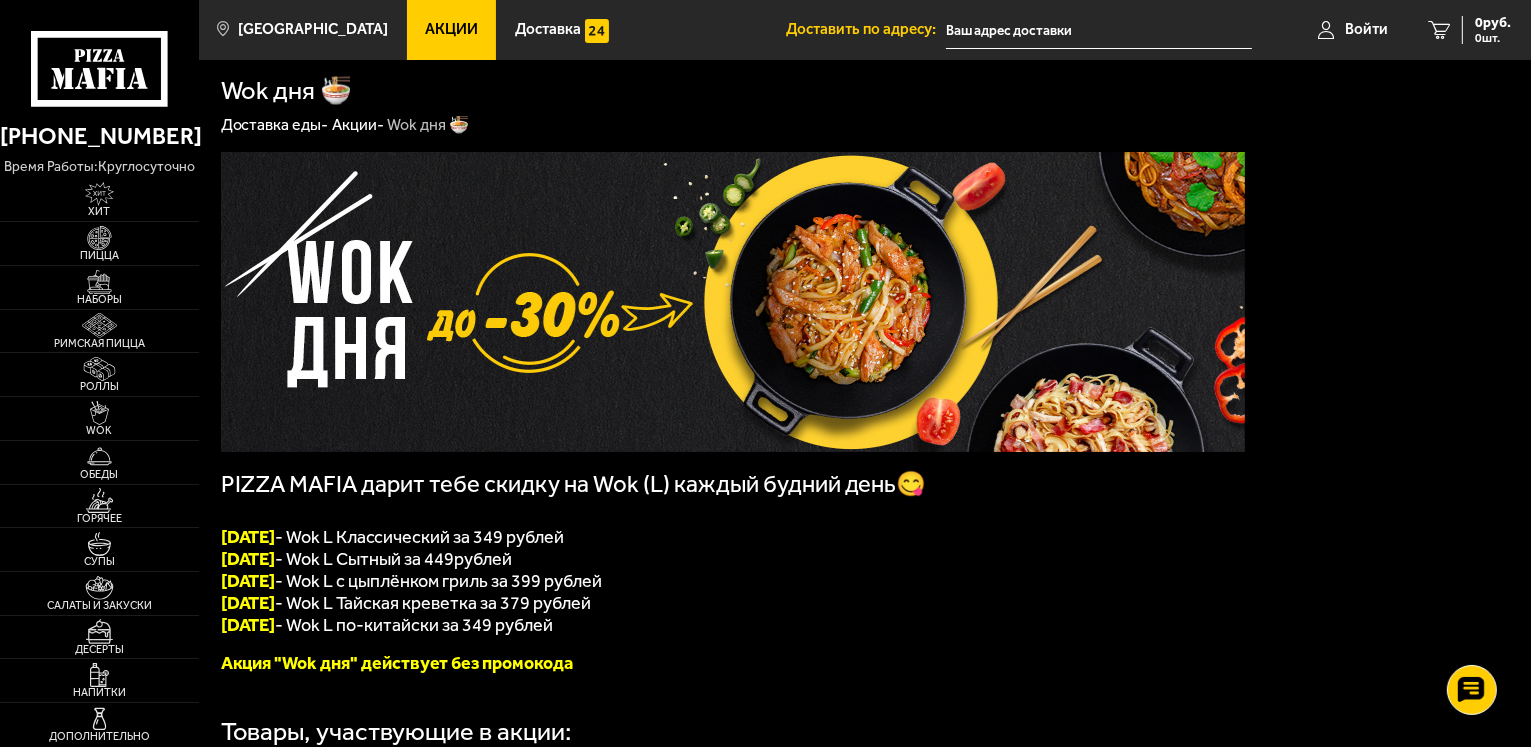 scroll, scrollTop: 0, scrollLeft: 0, axis: both 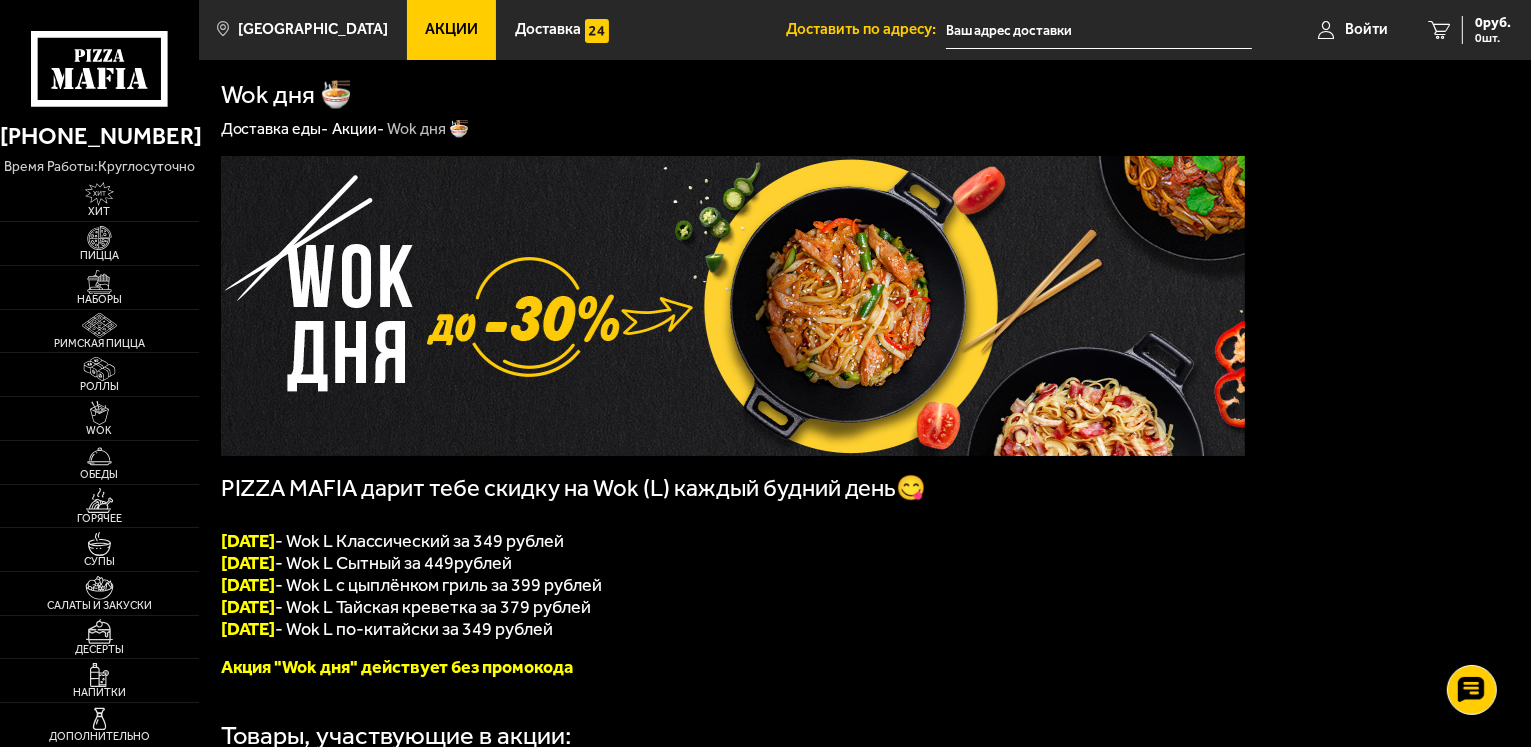 click on "Акции" at bounding box center (452, 30) 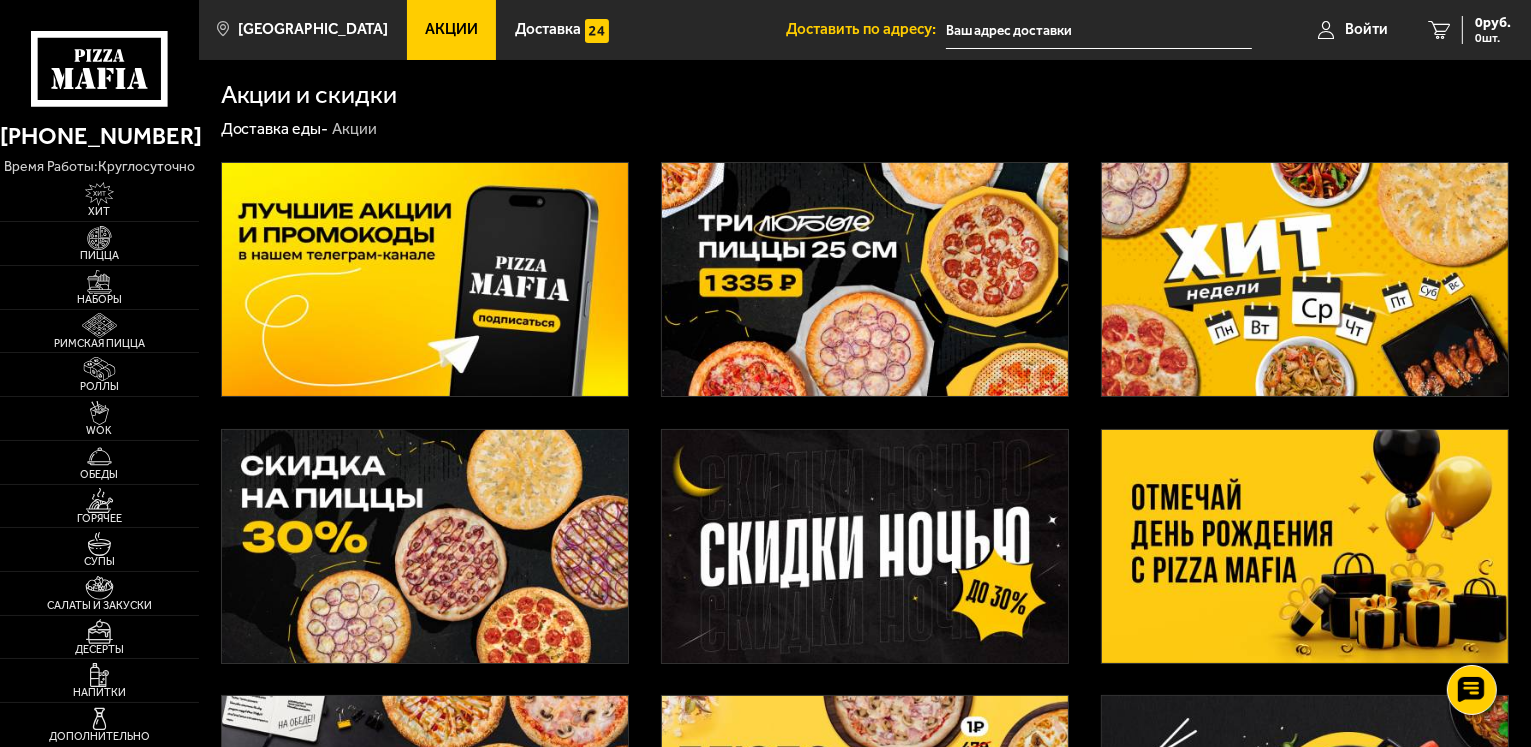 click at bounding box center [865, 279] 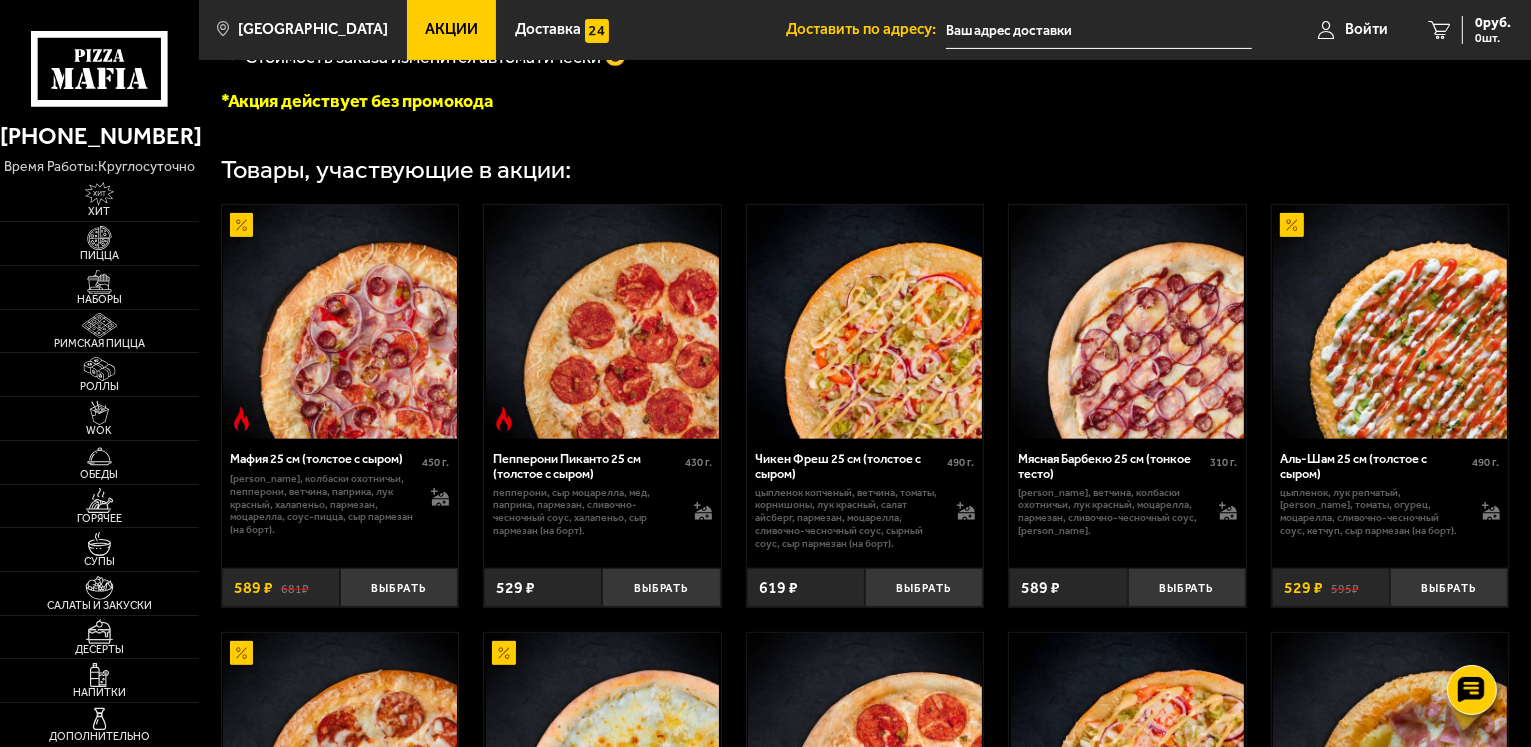 scroll, scrollTop: 700, scrollLeft: 0, axis: vertical 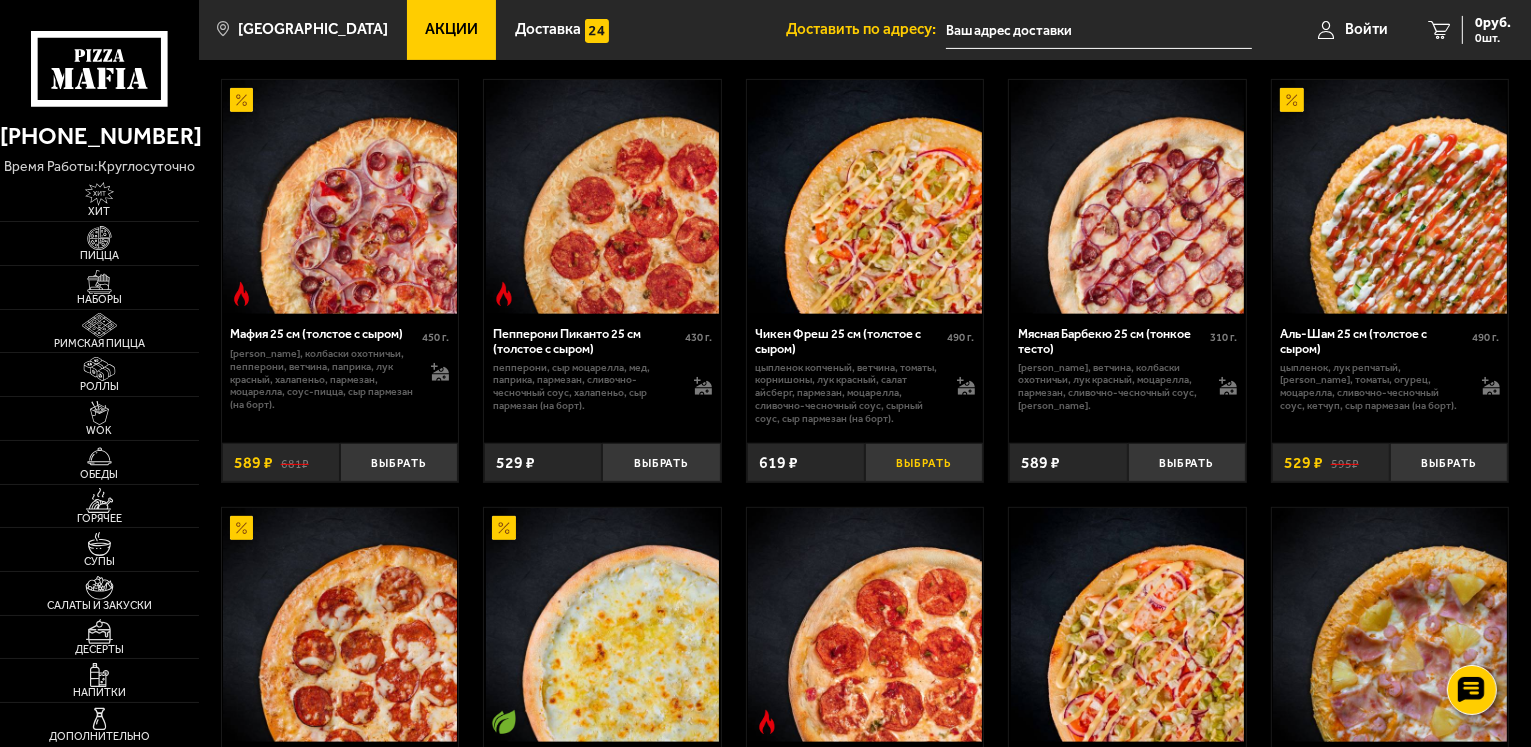 click on "Выбрать" at bounding box center [924, 462] 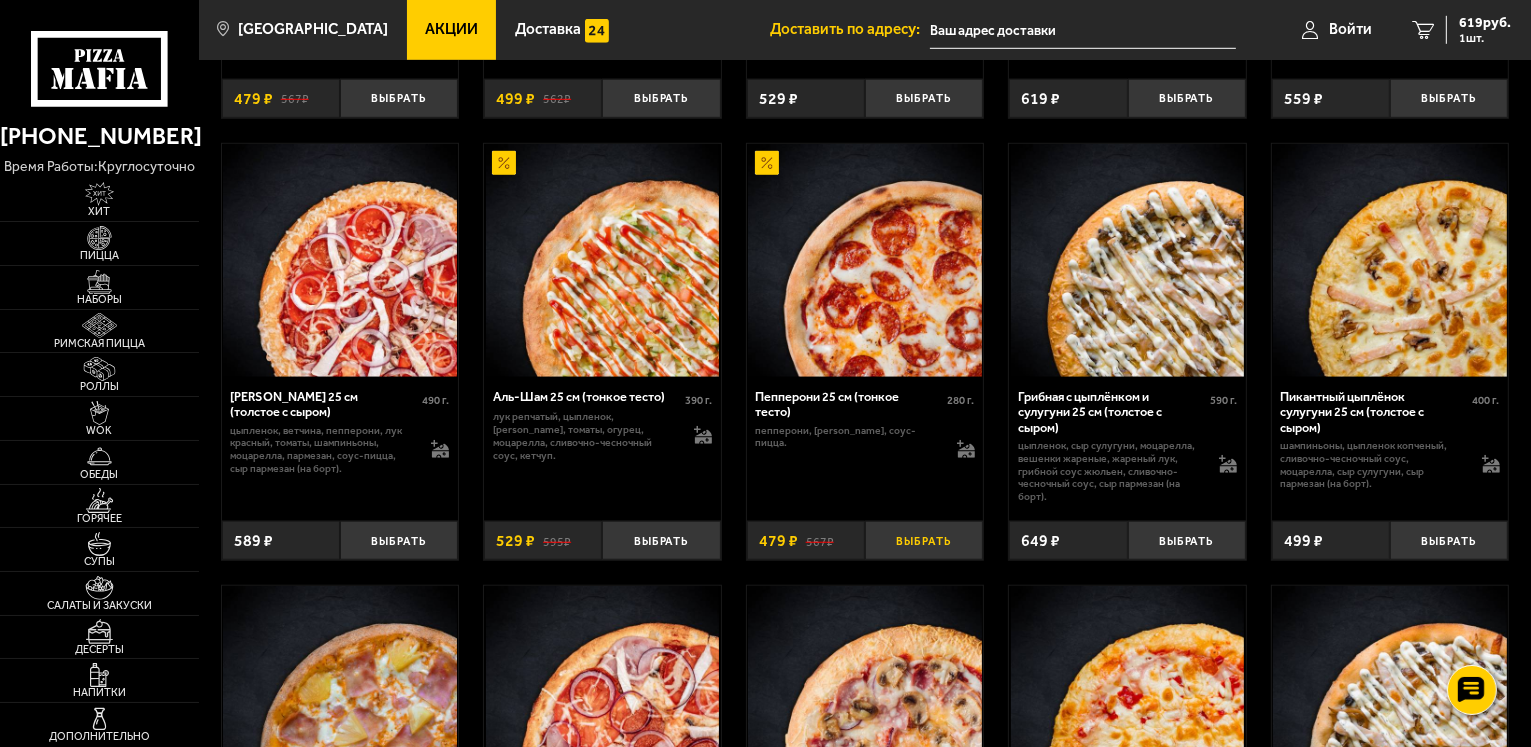 scroll, scrollTop: 1500, scrollLeft: 0, axis: vertical 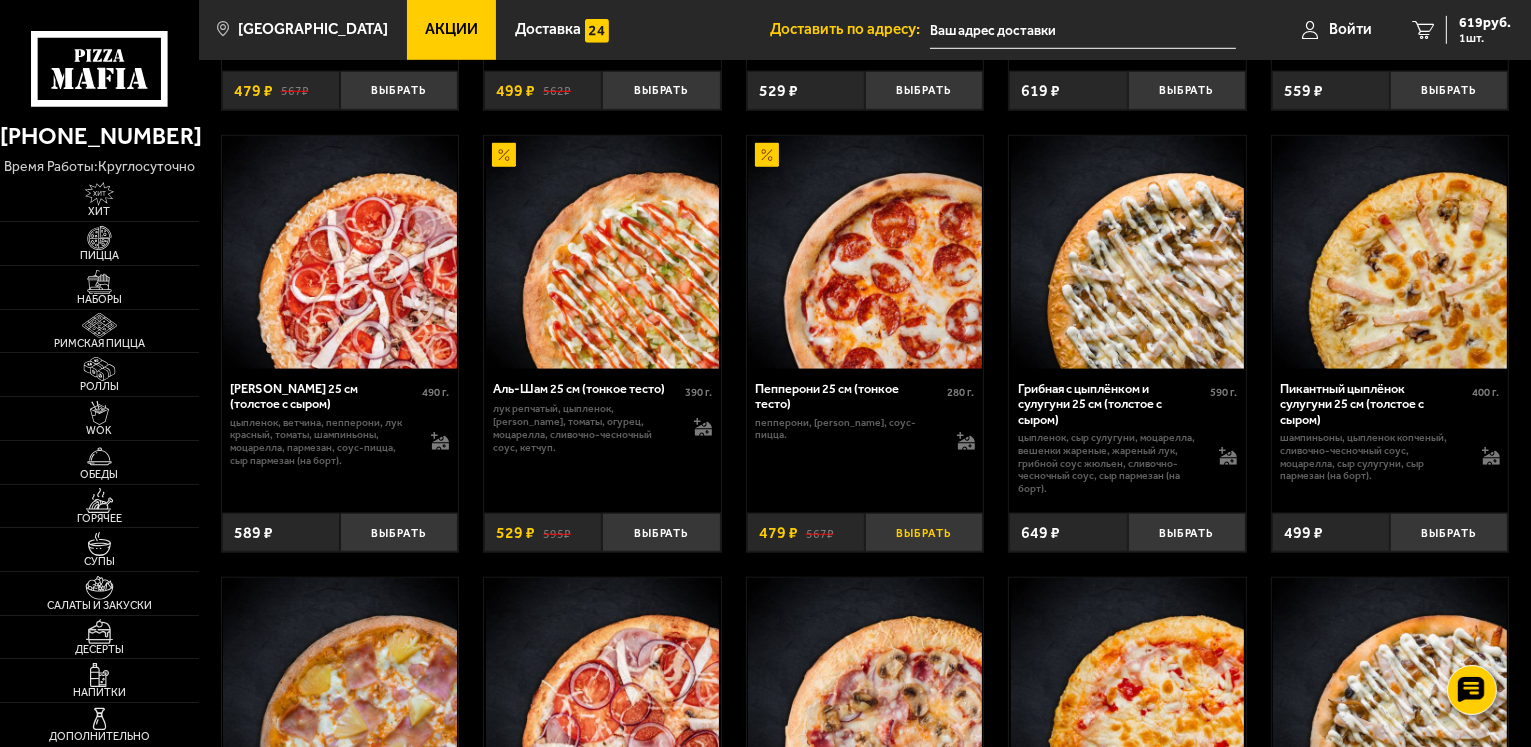 click on "Выбрать" at bounding box center (924, 532) 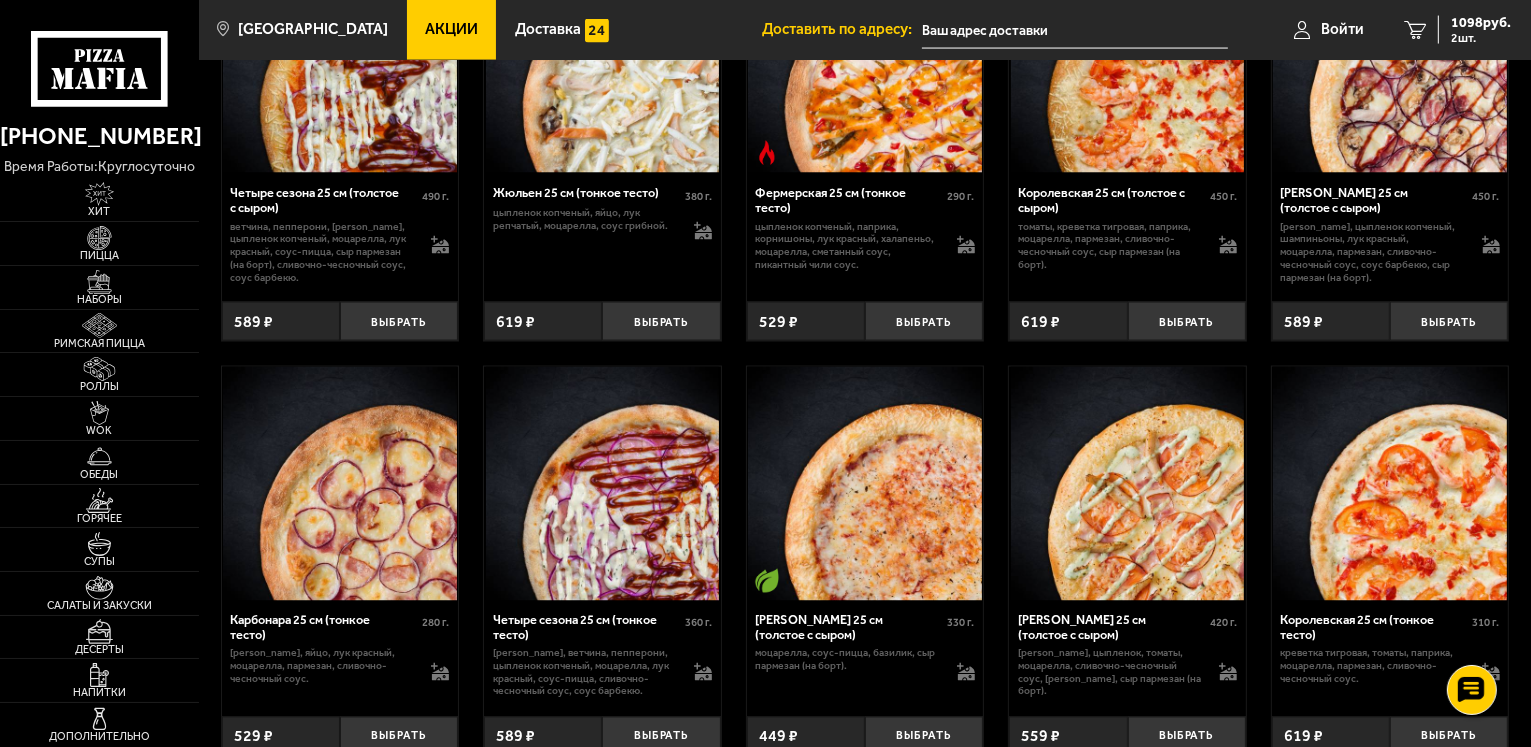 scroll, scrollTop: 3400, scrollLeft: 0, axis: vertical 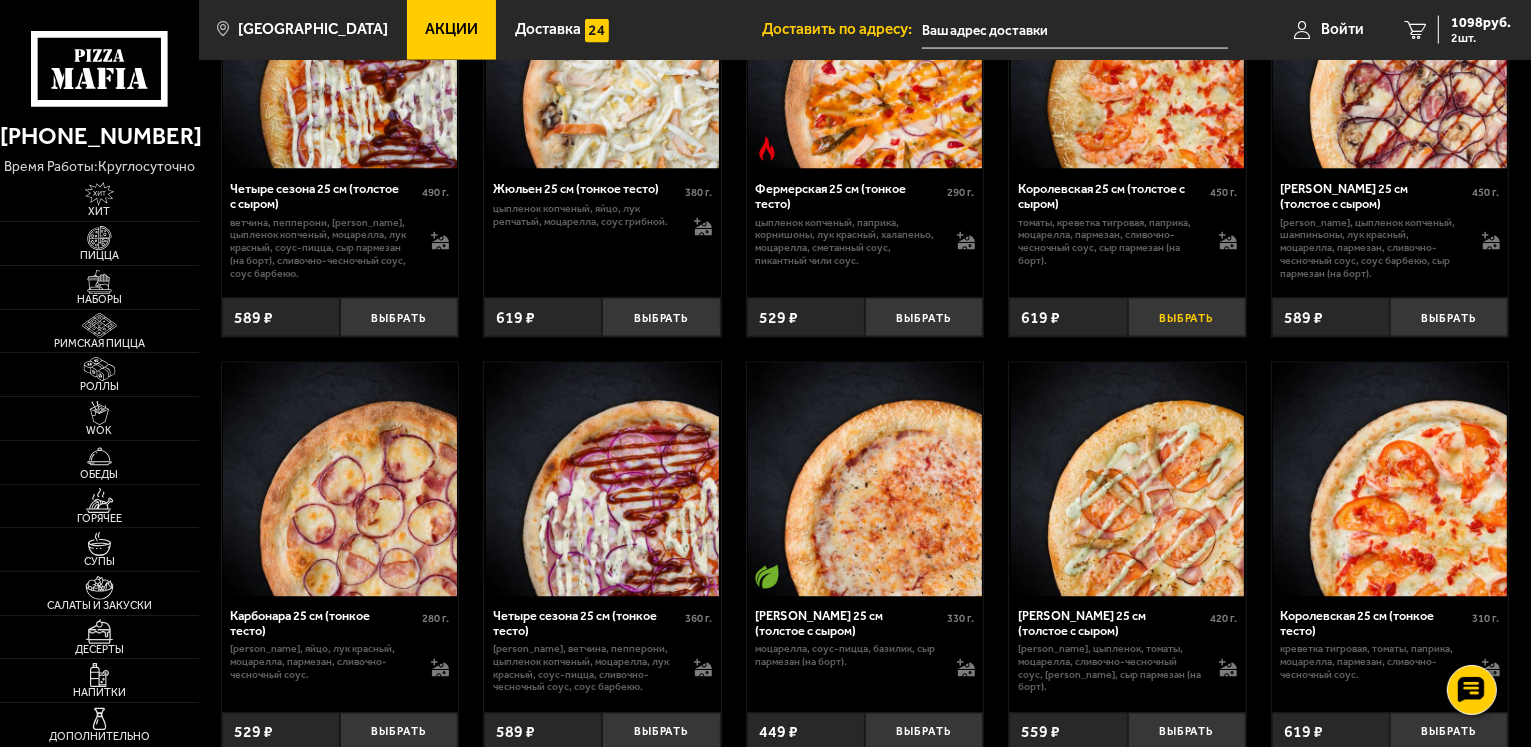 click on "Выбрать" at bounding box center (1187, 317) 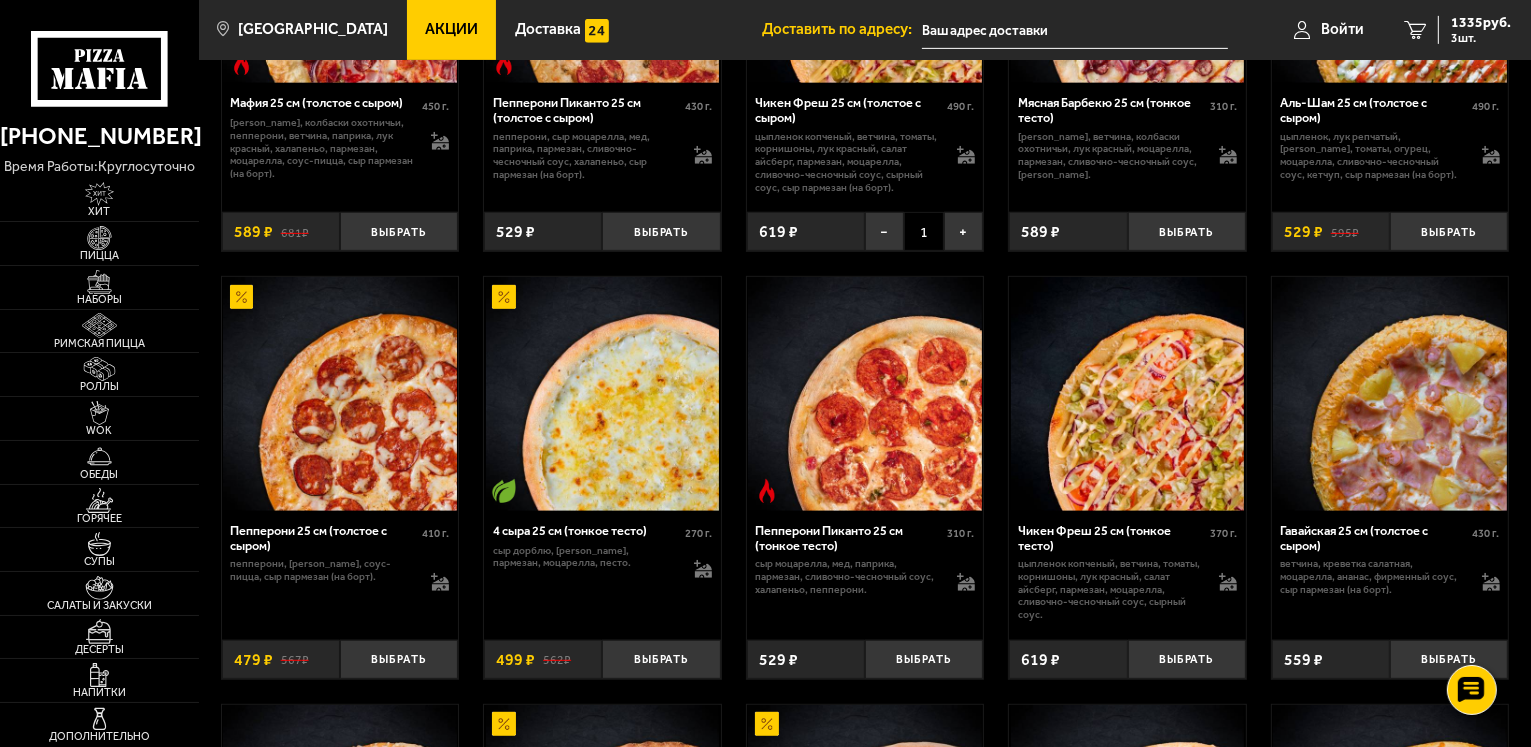 scroll, scrollTop: 500, scrollLeft: 0, axis: vertical 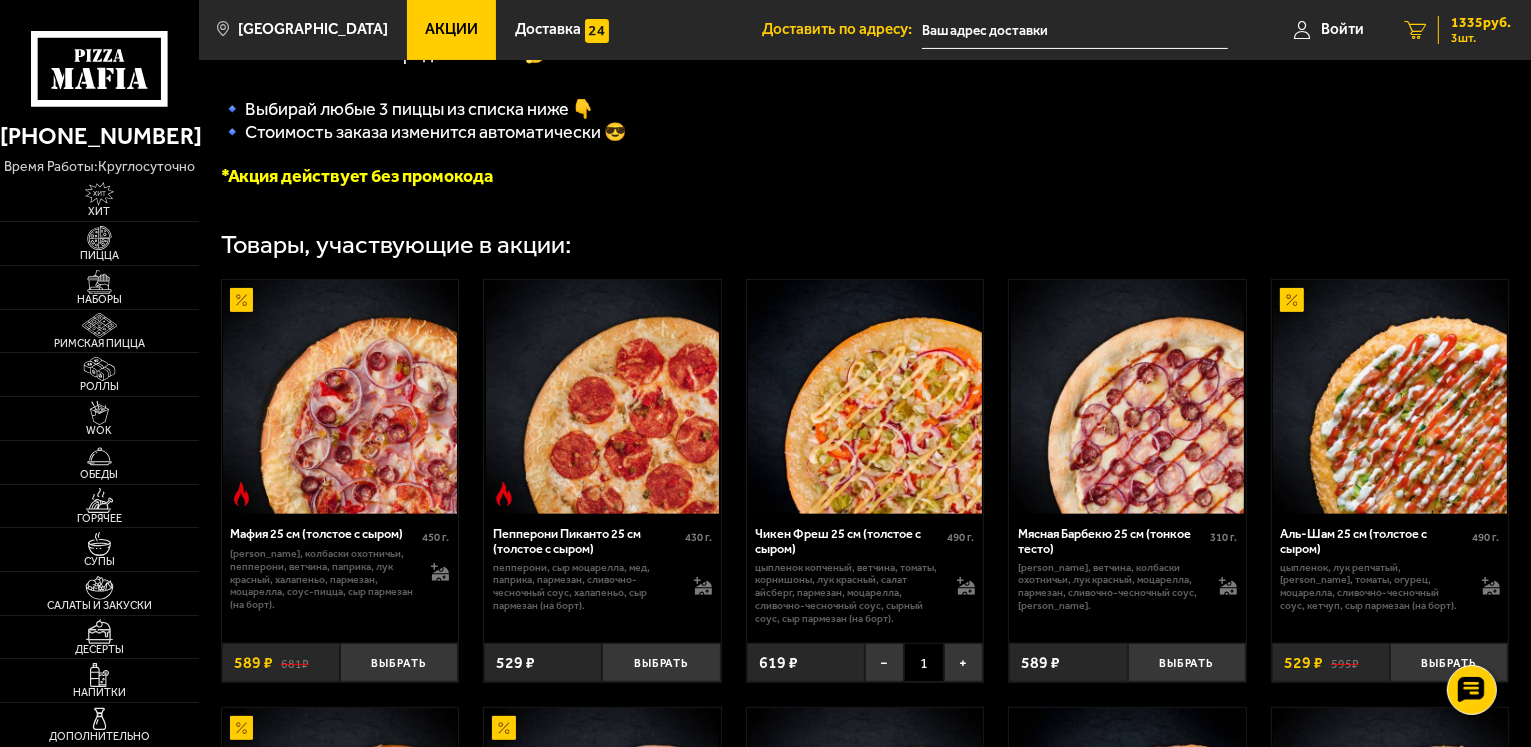 click on "3  шт." at bounding box center (1481, 38) 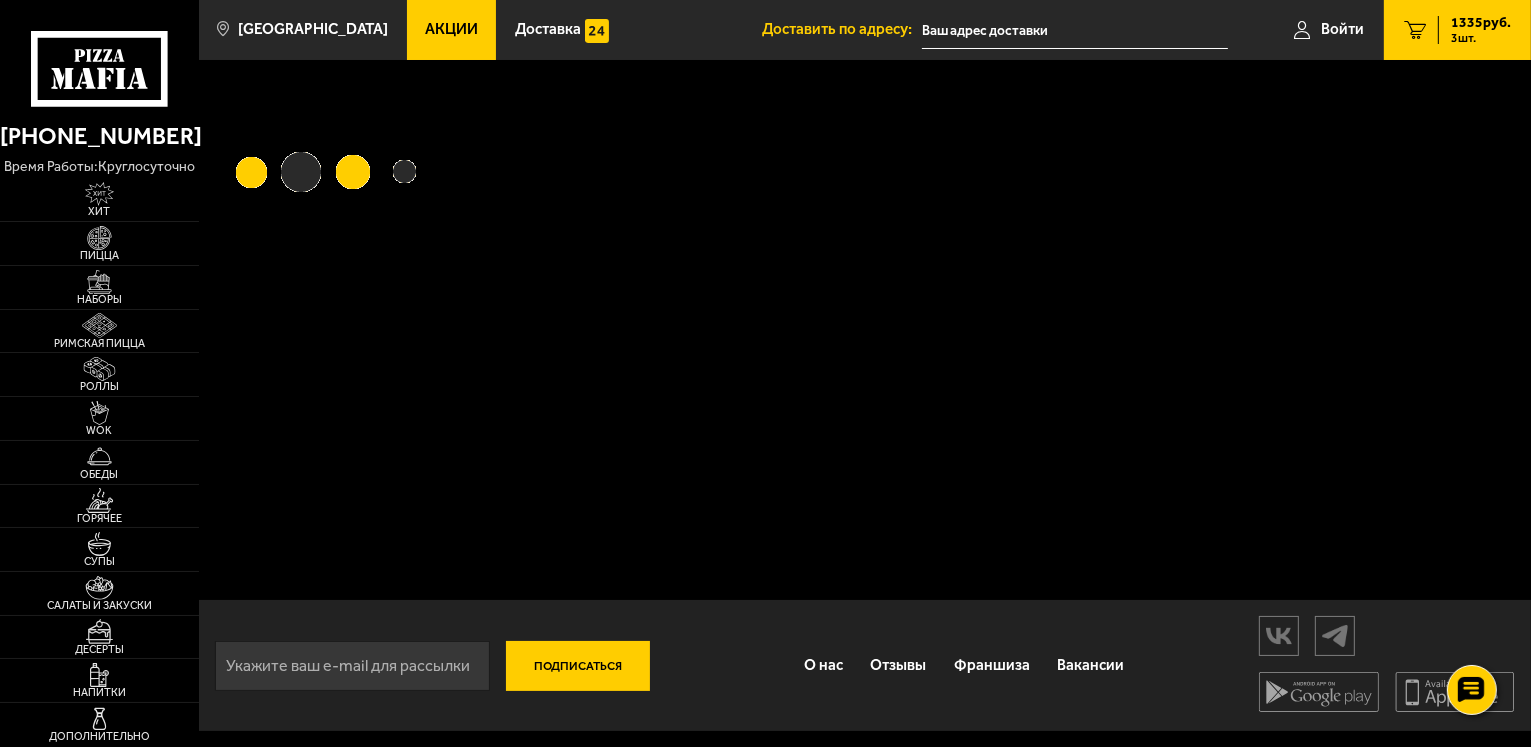scroll, scrollTop: 0, scrollLeft: 0, axis: both 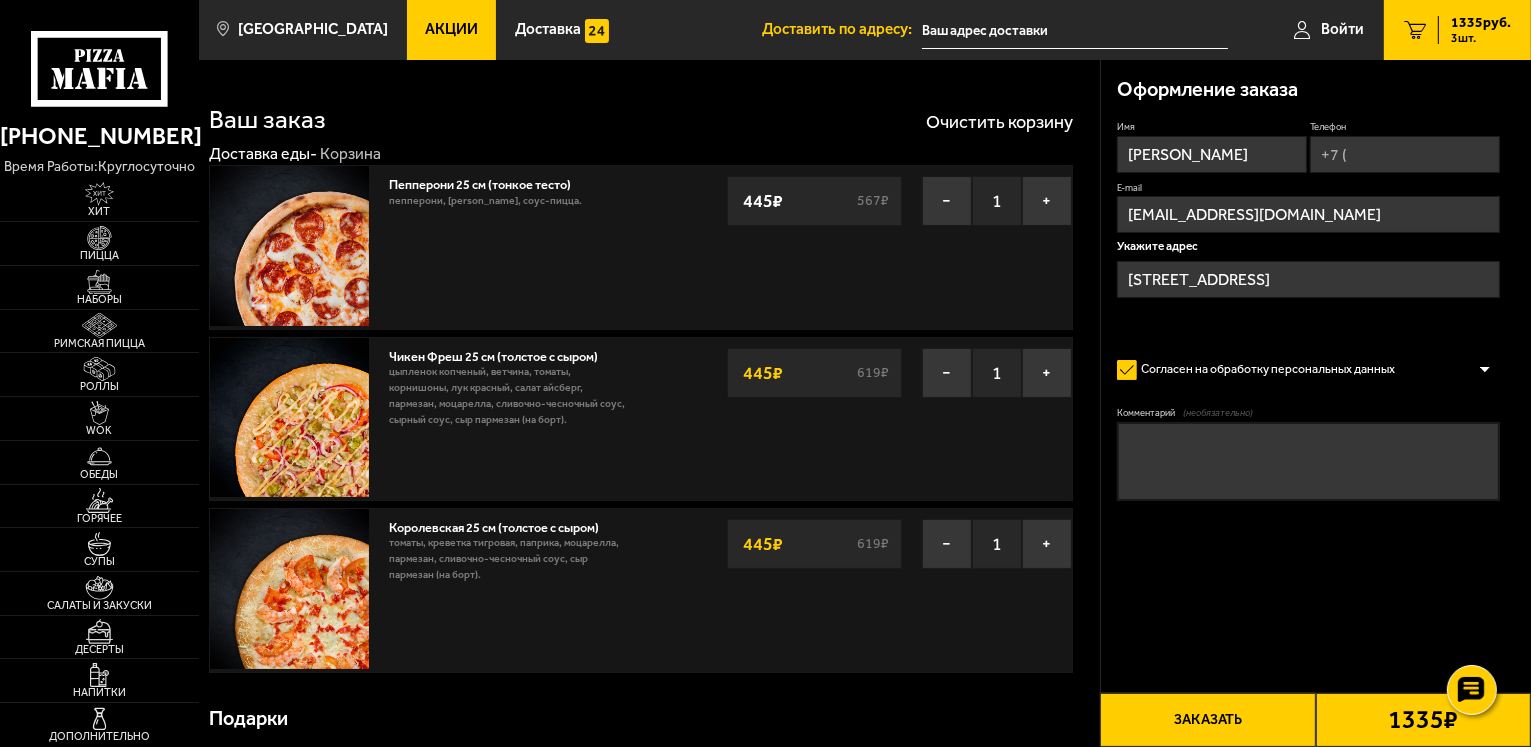 click on "Имя [PERSON_NAME] Телефон E-mail [EMAIL_ADDRESS][DOMAIN_NAME] Укажите адрес [STREET_ADDRESS] на обработку персональных данных Оформить заказ без звонка оператора Вы будете зарегистрированы автоматически. Комментарий   (необязательно) Промокод: Применить 1335  ₽ Выбрать способ оплаты Заказать" at bounding box center [1308, 358] 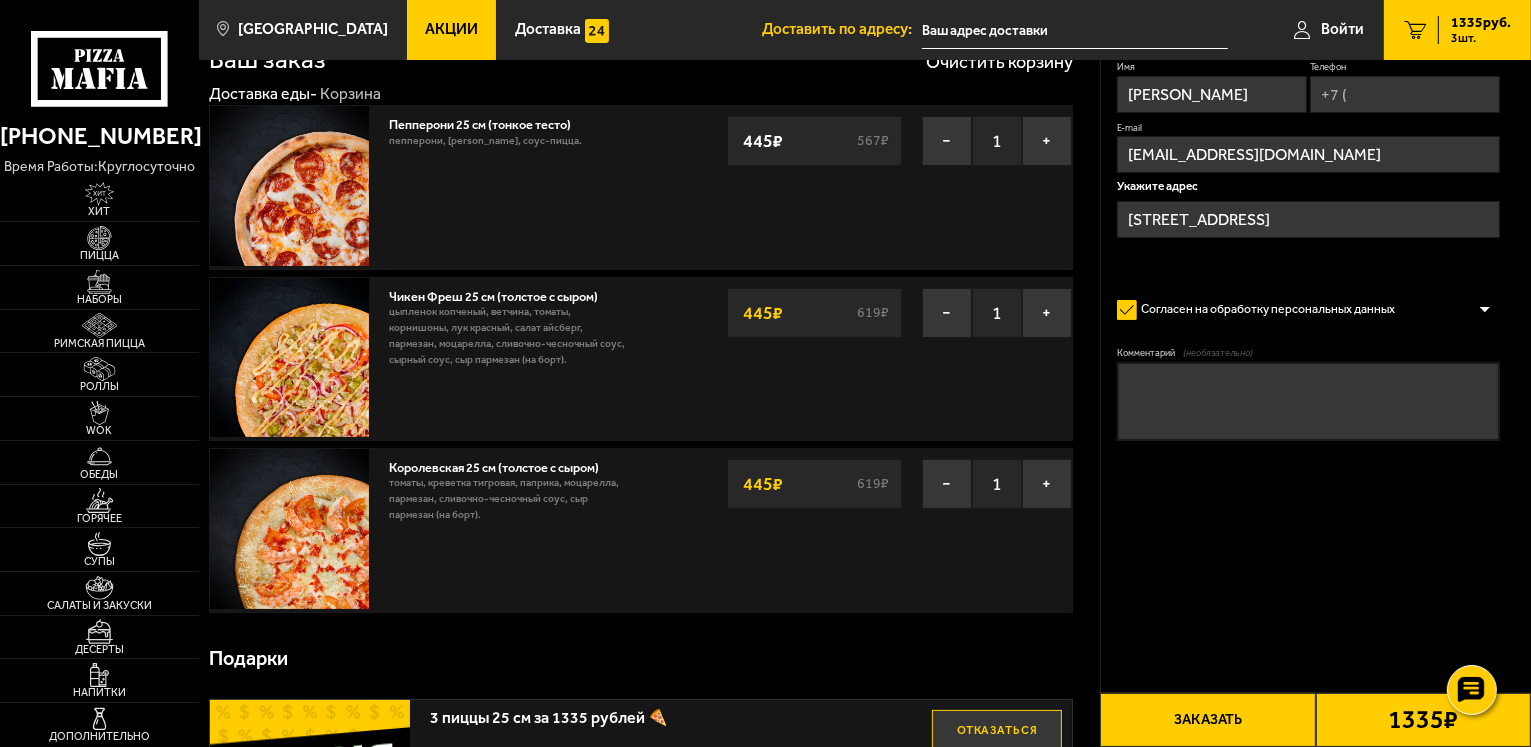 scroll, scrollTop: 0, scrollLeft: 0, axis: both 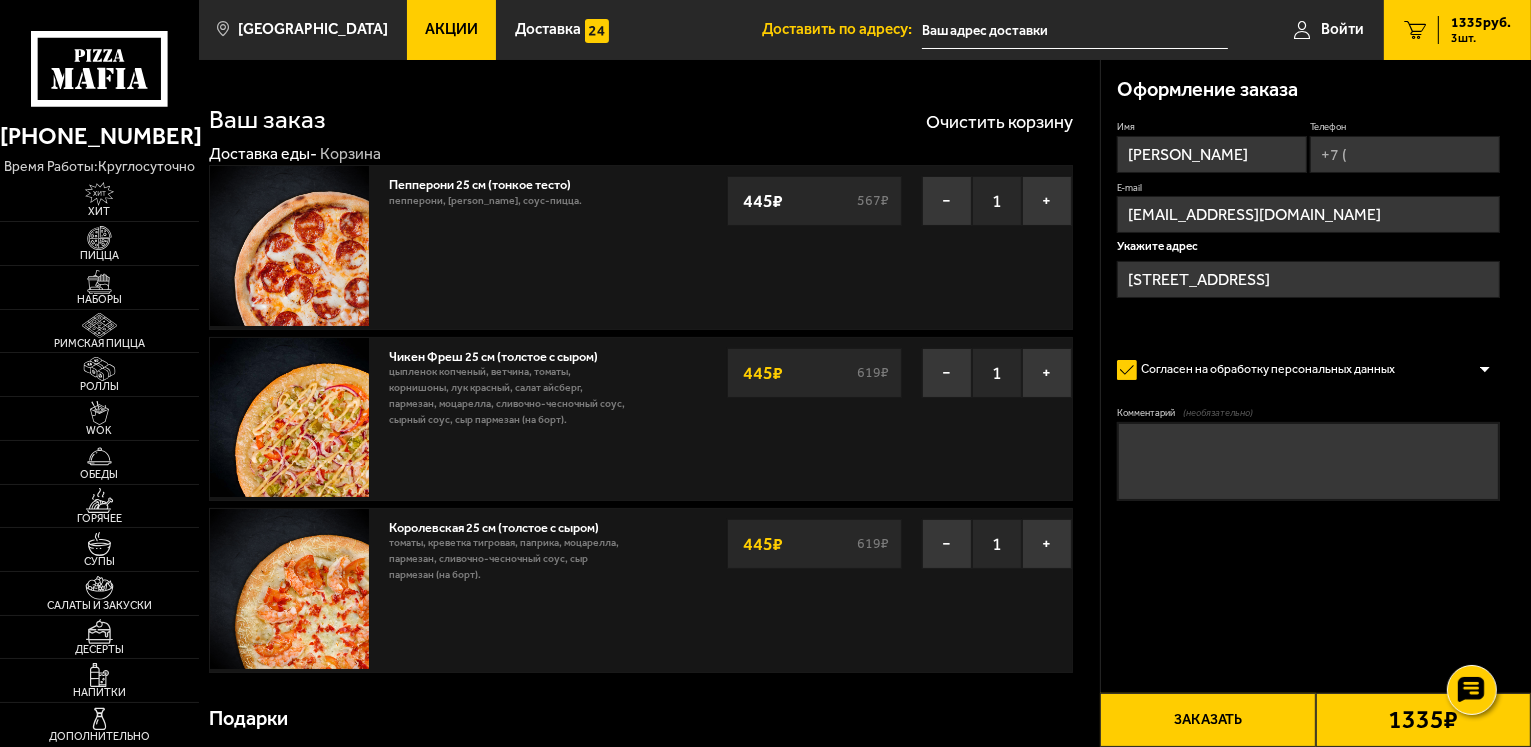 click on "Телефон" at bounding box center (1405, 154) 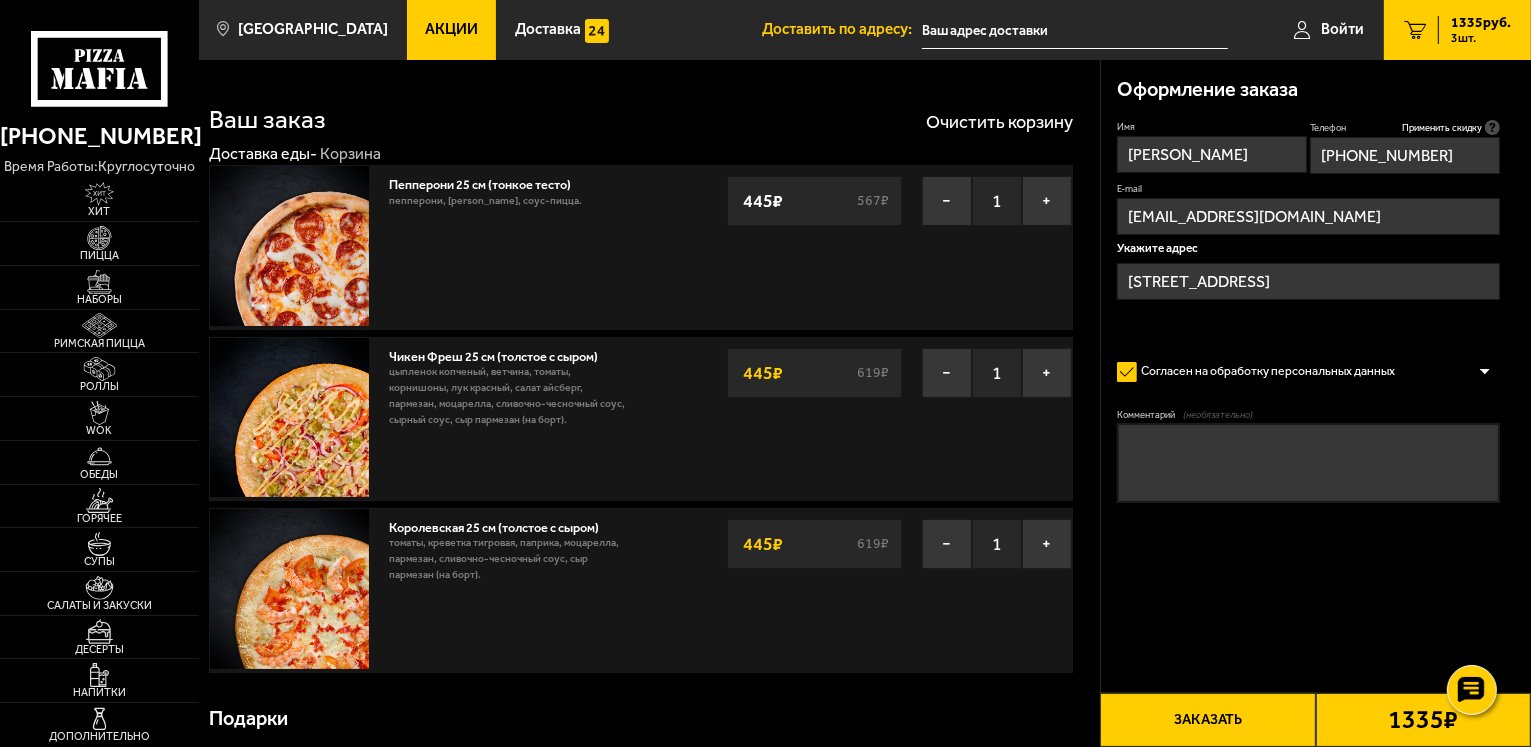 drag, startPoint x: 1244, startPoint y: 722, endPoint x: 1084, endPoint y: 714, distance: 160.19987 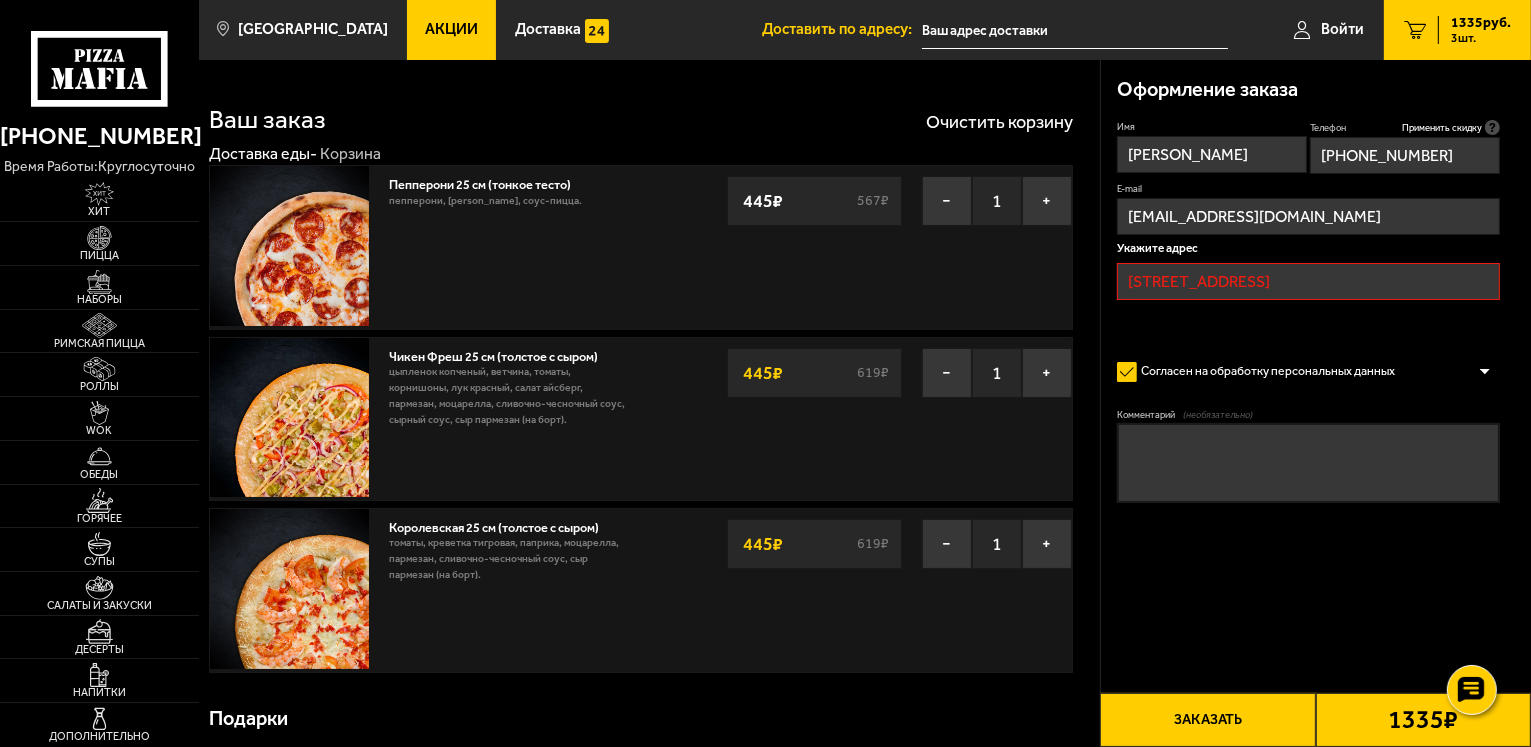 click on "[STREET_ADDRESS]" at bounding box center [1308, 281] 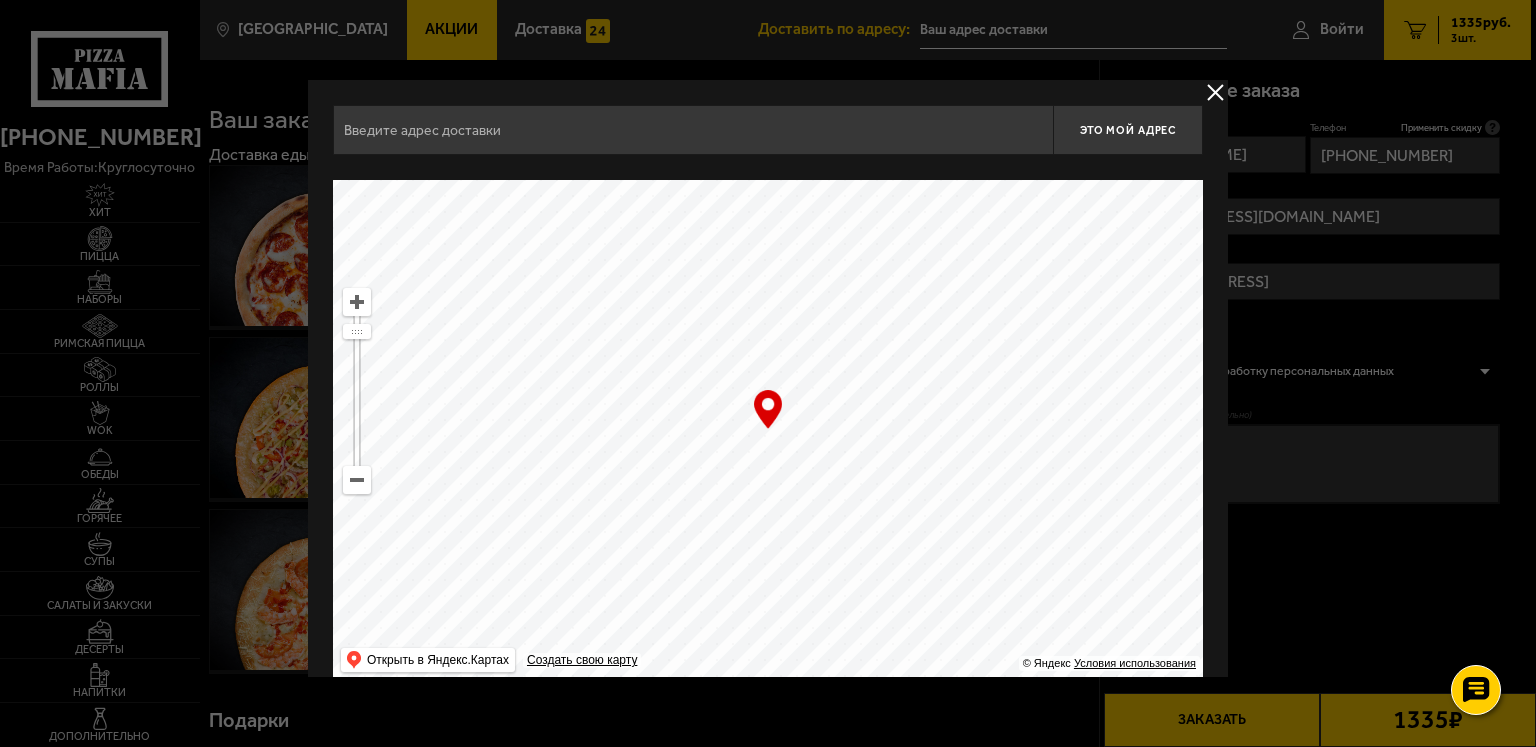 click at bounding box center [1215, 92] 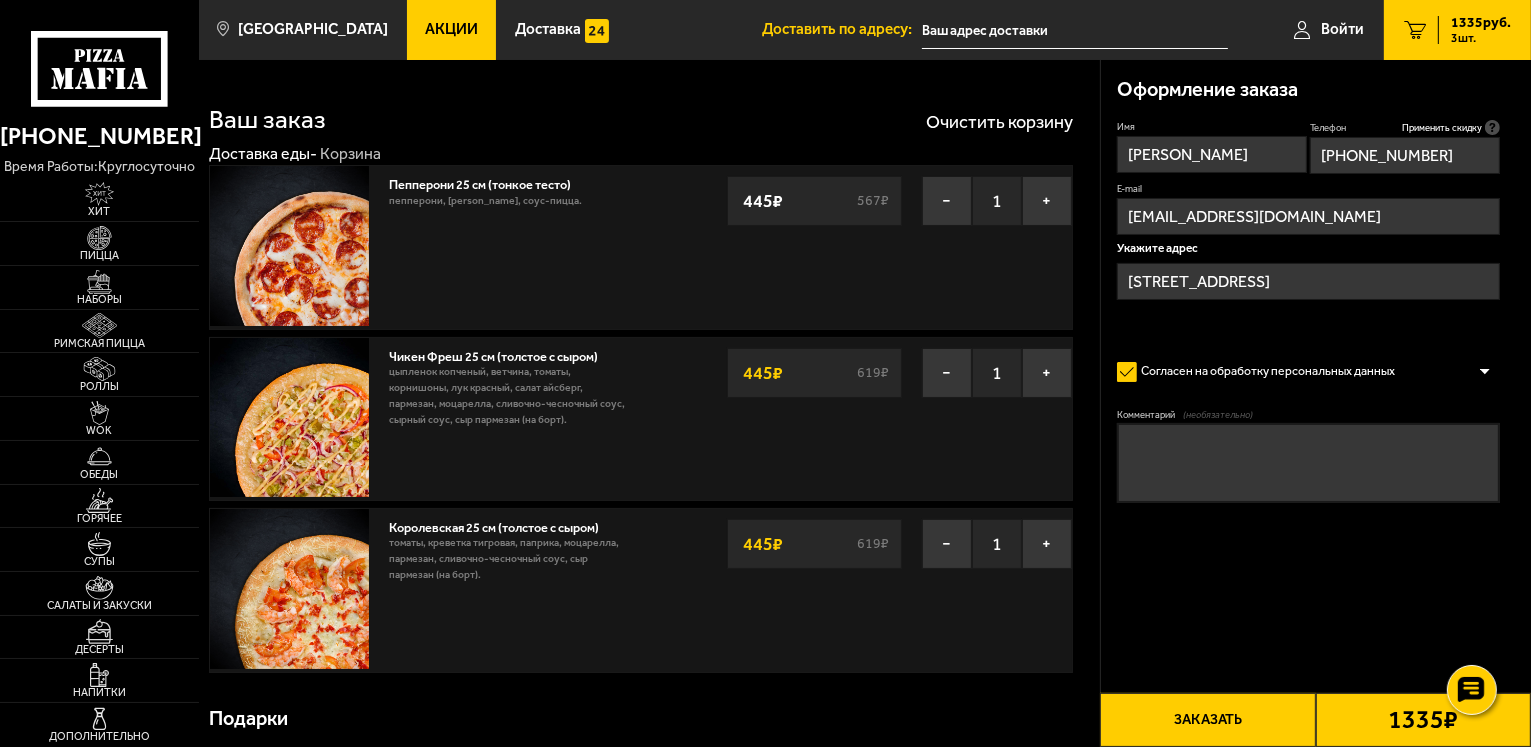 click on "[STREET_ADDRESS]" at bounding box center [1308, 281] 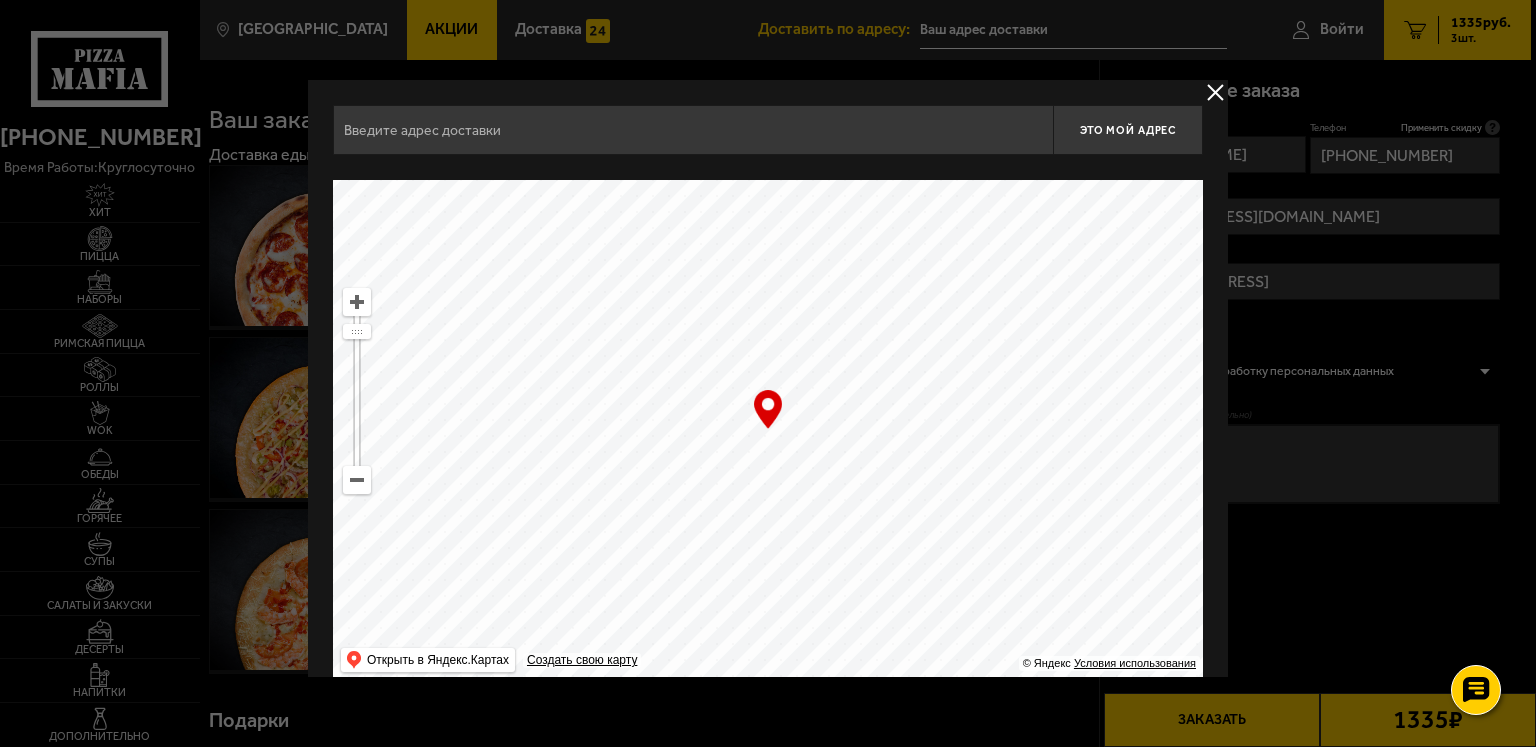 click at bounding box center [768, 373] 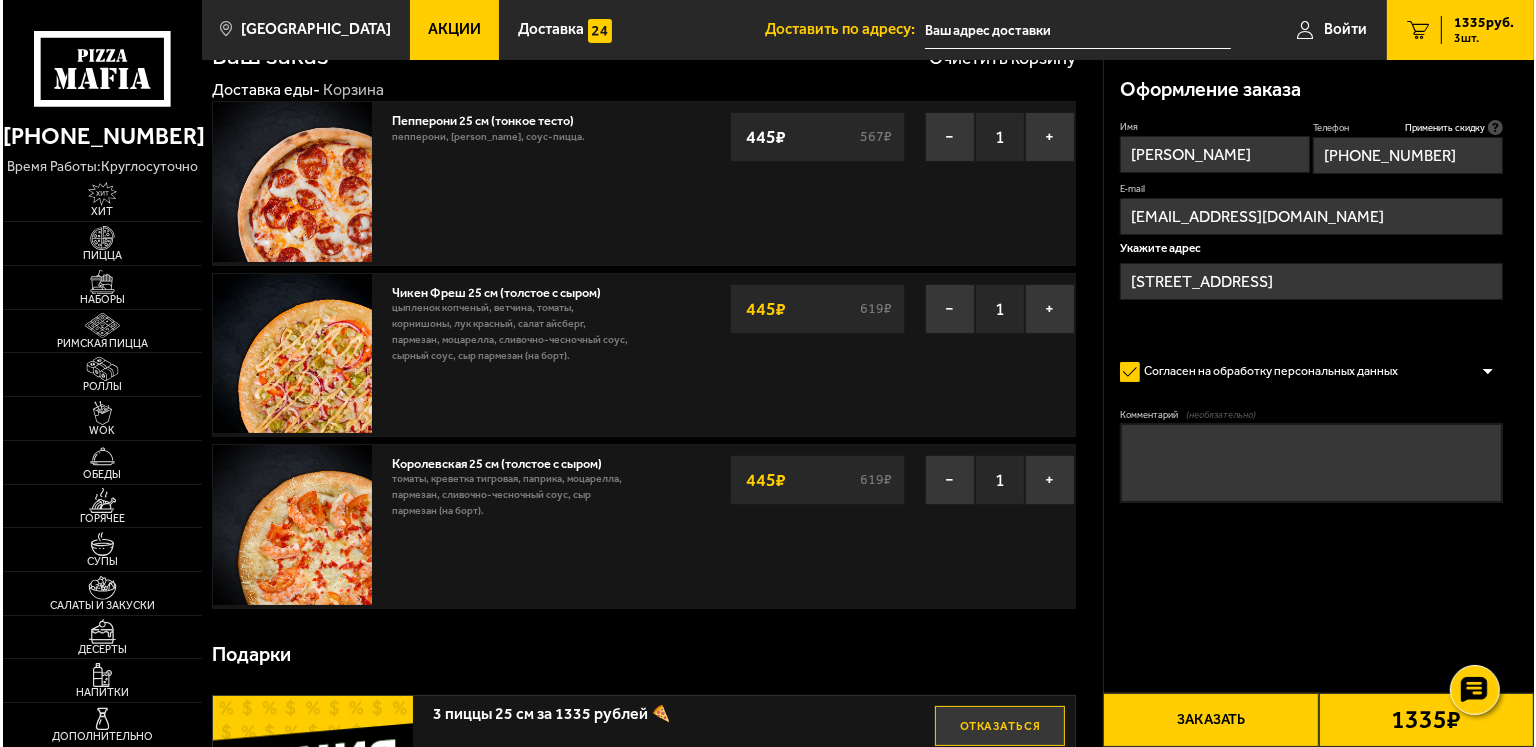 scroll, scrollTop: 100, scrollLeft: 0, axis: vertical 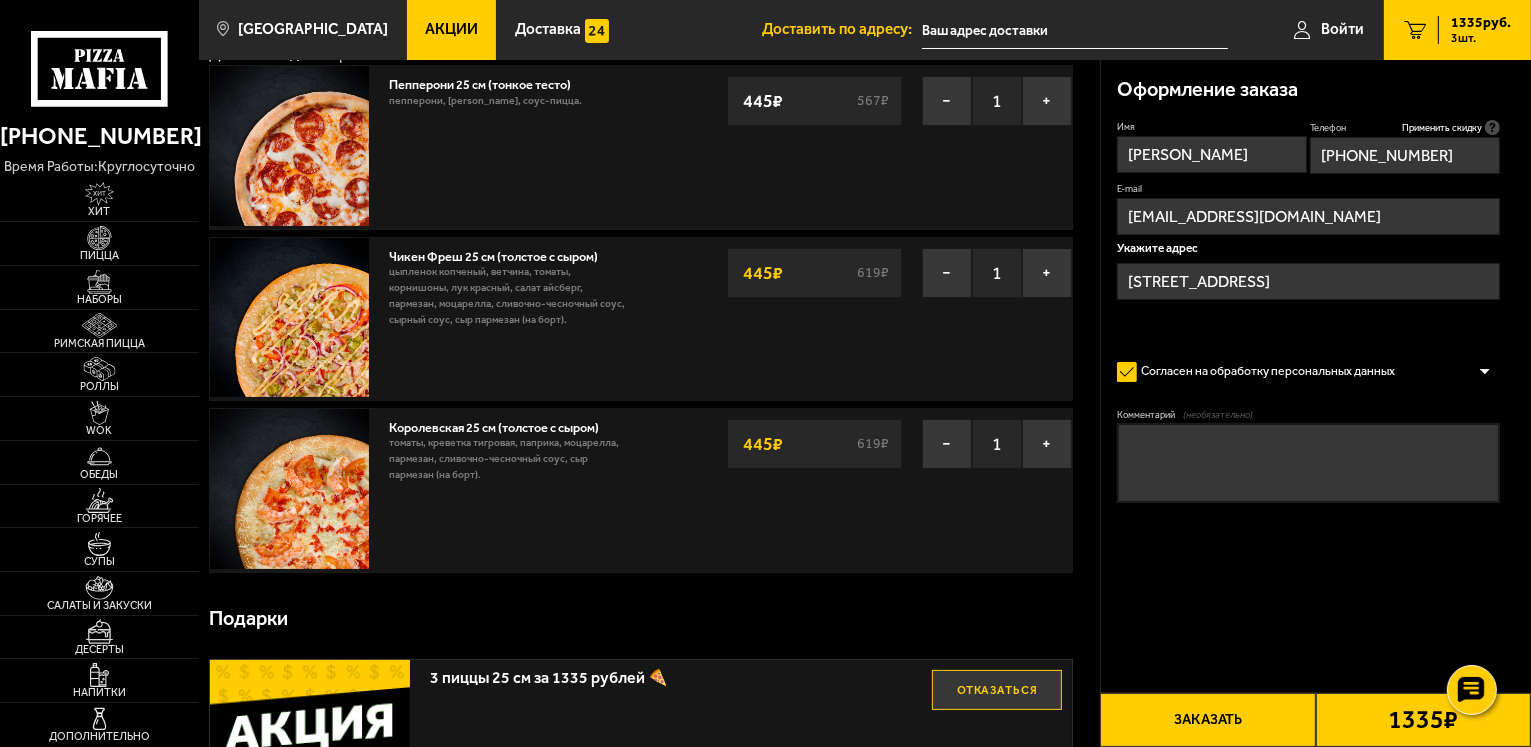 click on "[STREET_ADDRESS]" at bounding box center (1308, 281) 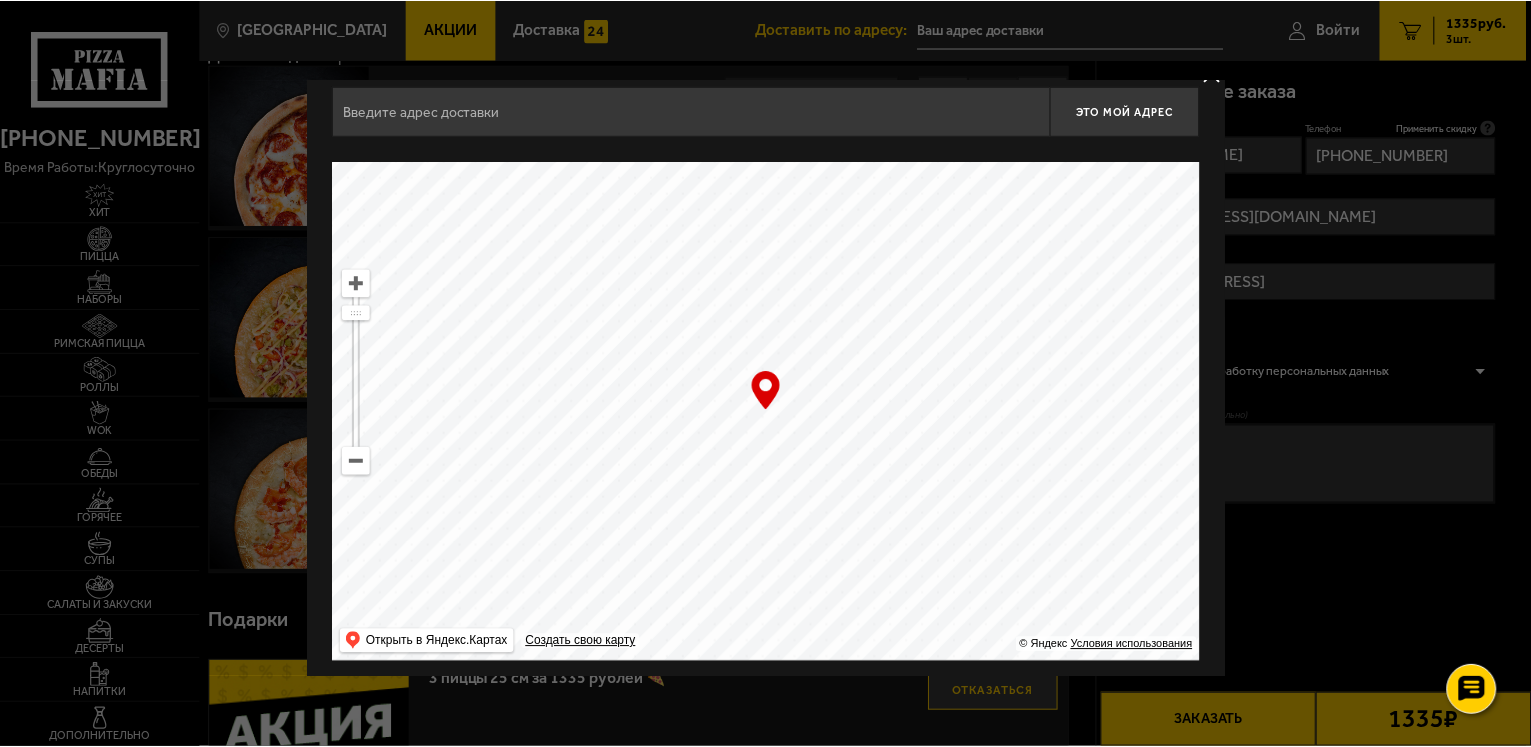 scroll, scrollTop: 27, scrollLeft: 0, axis: vertical 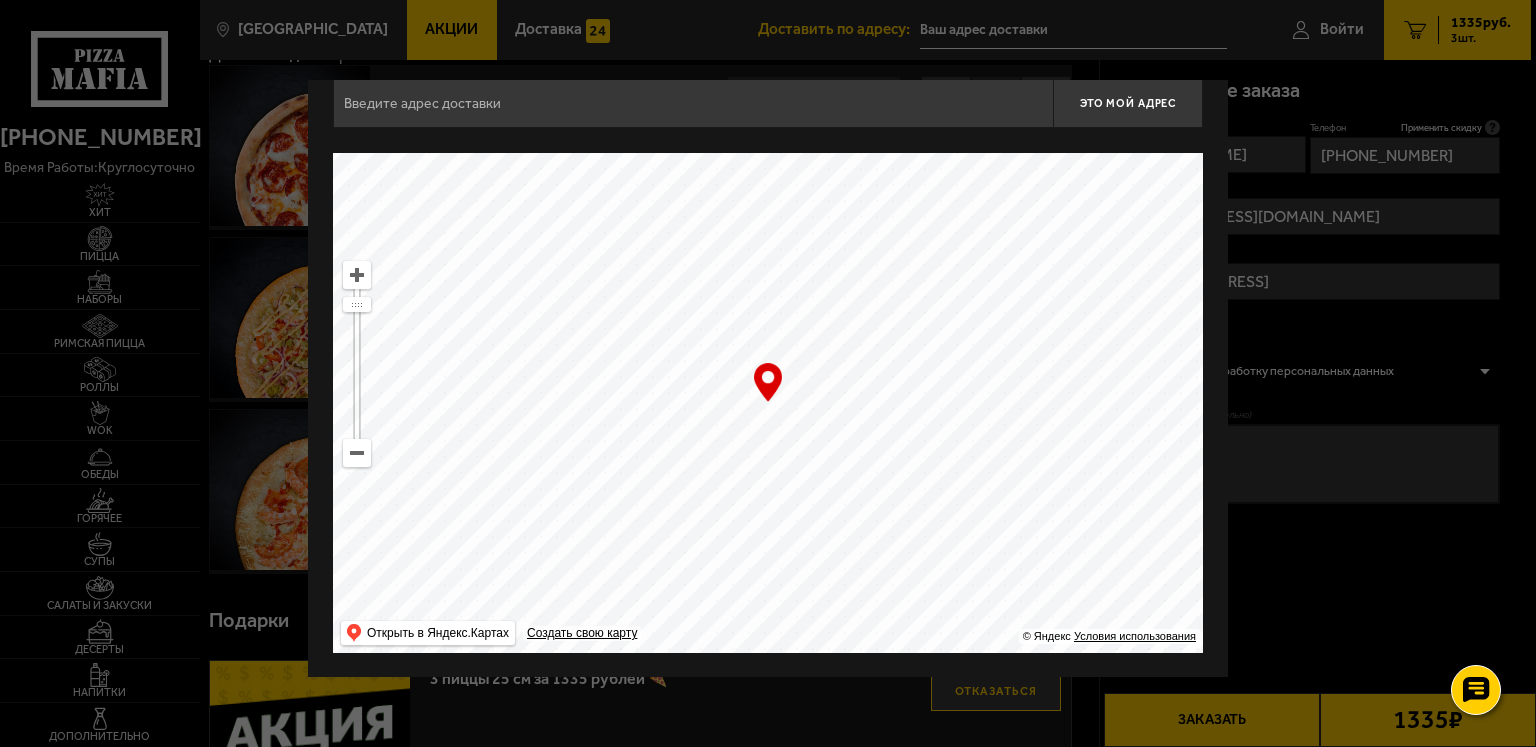 click at bounding box center [693, 103] 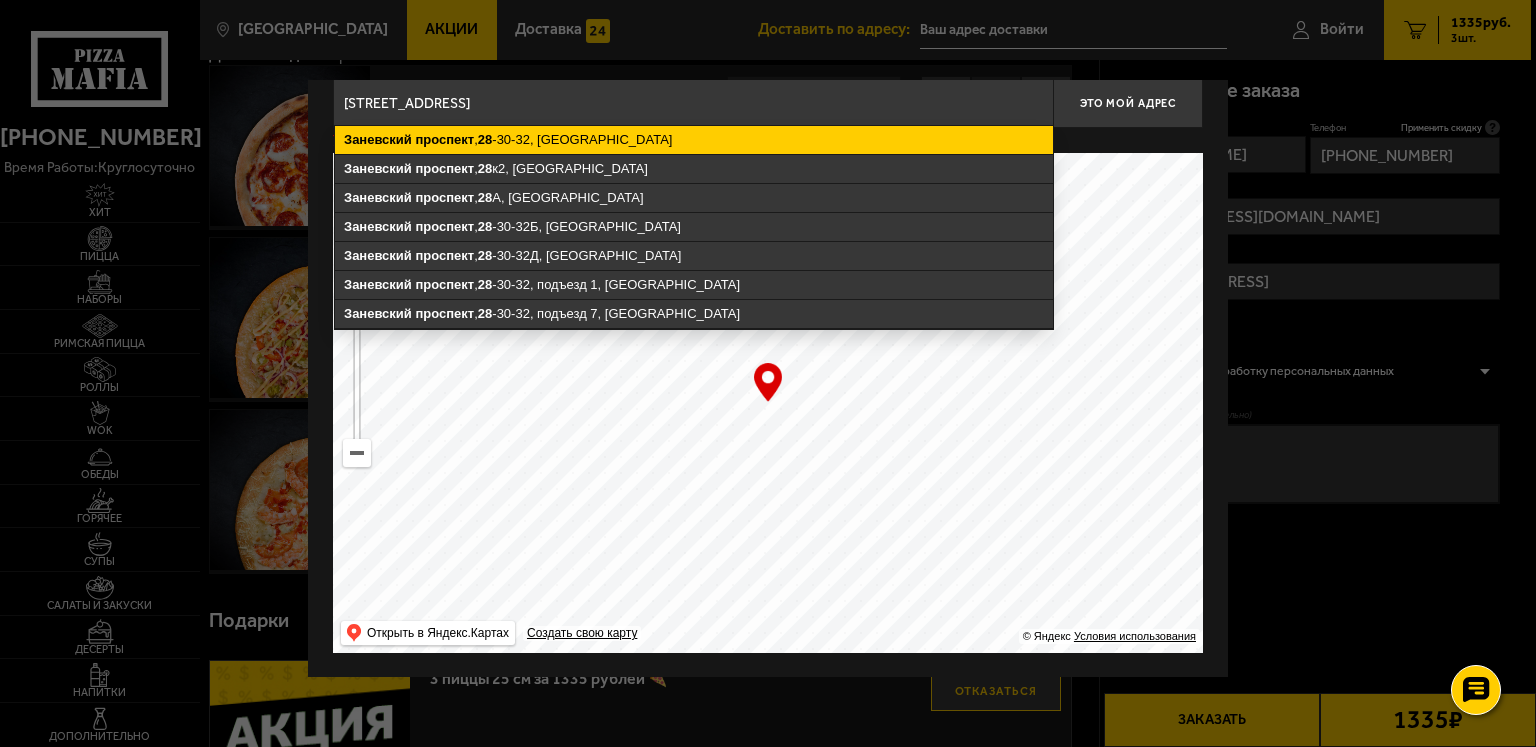 click on "[STREET_ADDRESS]" at bounding box center (694, 140) 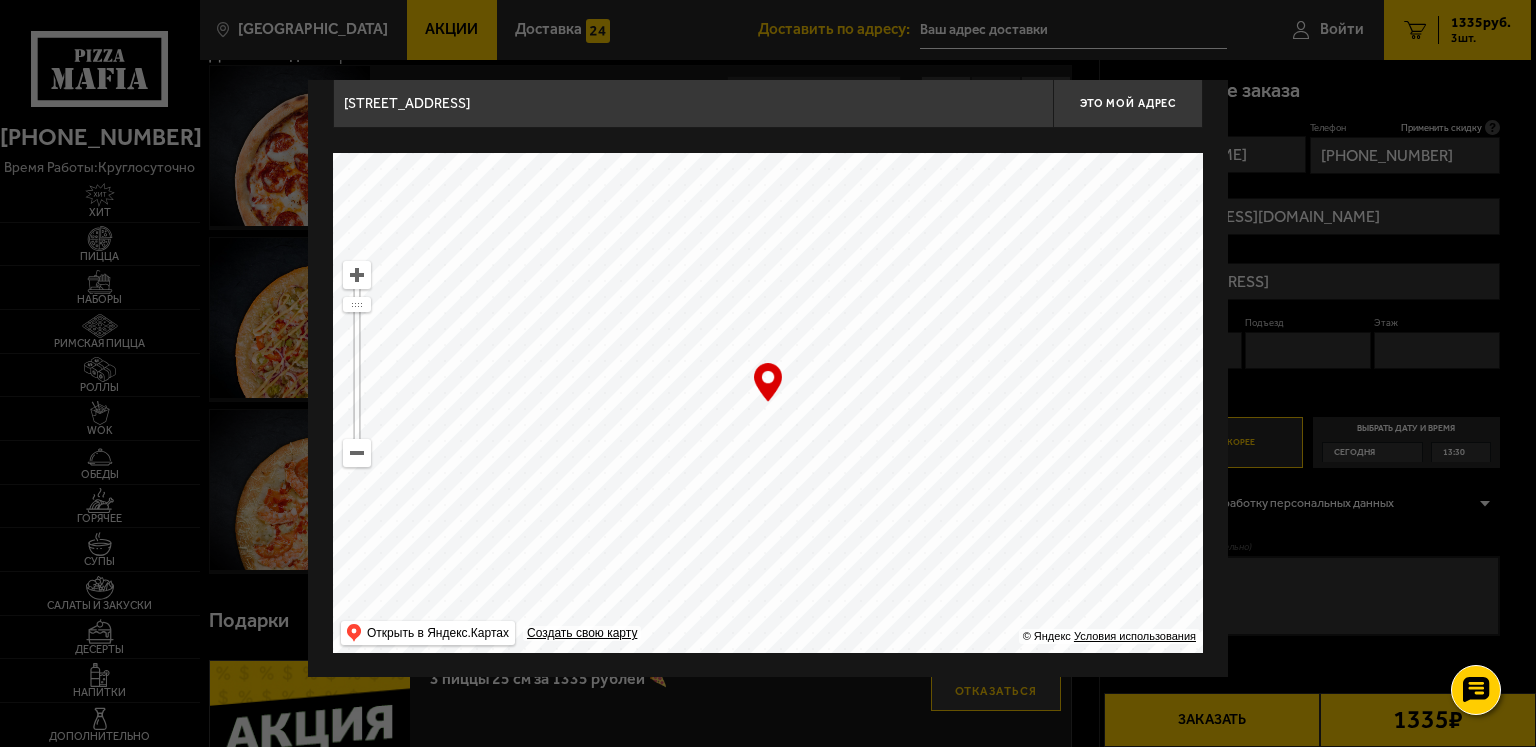 click at bounding box center (768, 373) 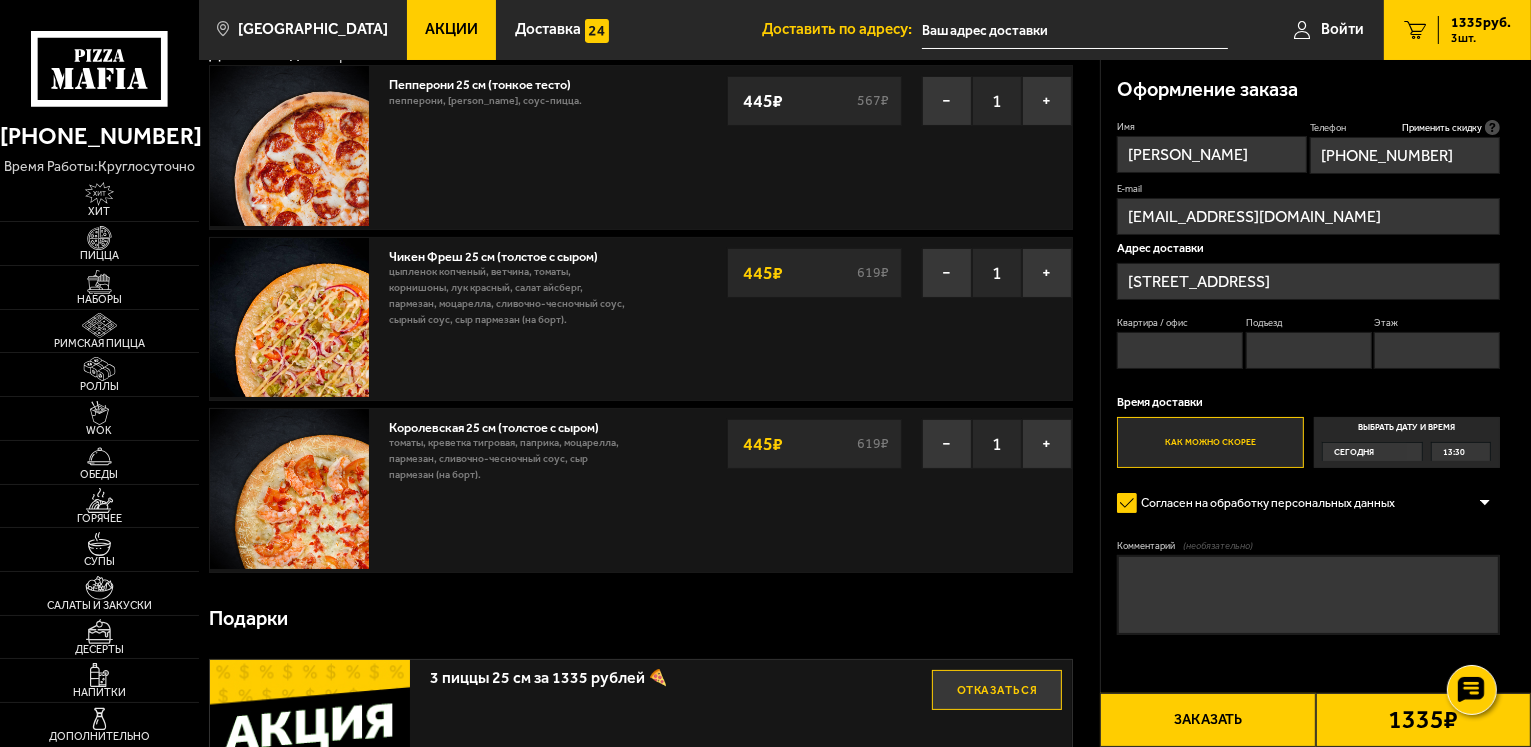 click on "Квартира / офис" at bounding box center (1180, 350) 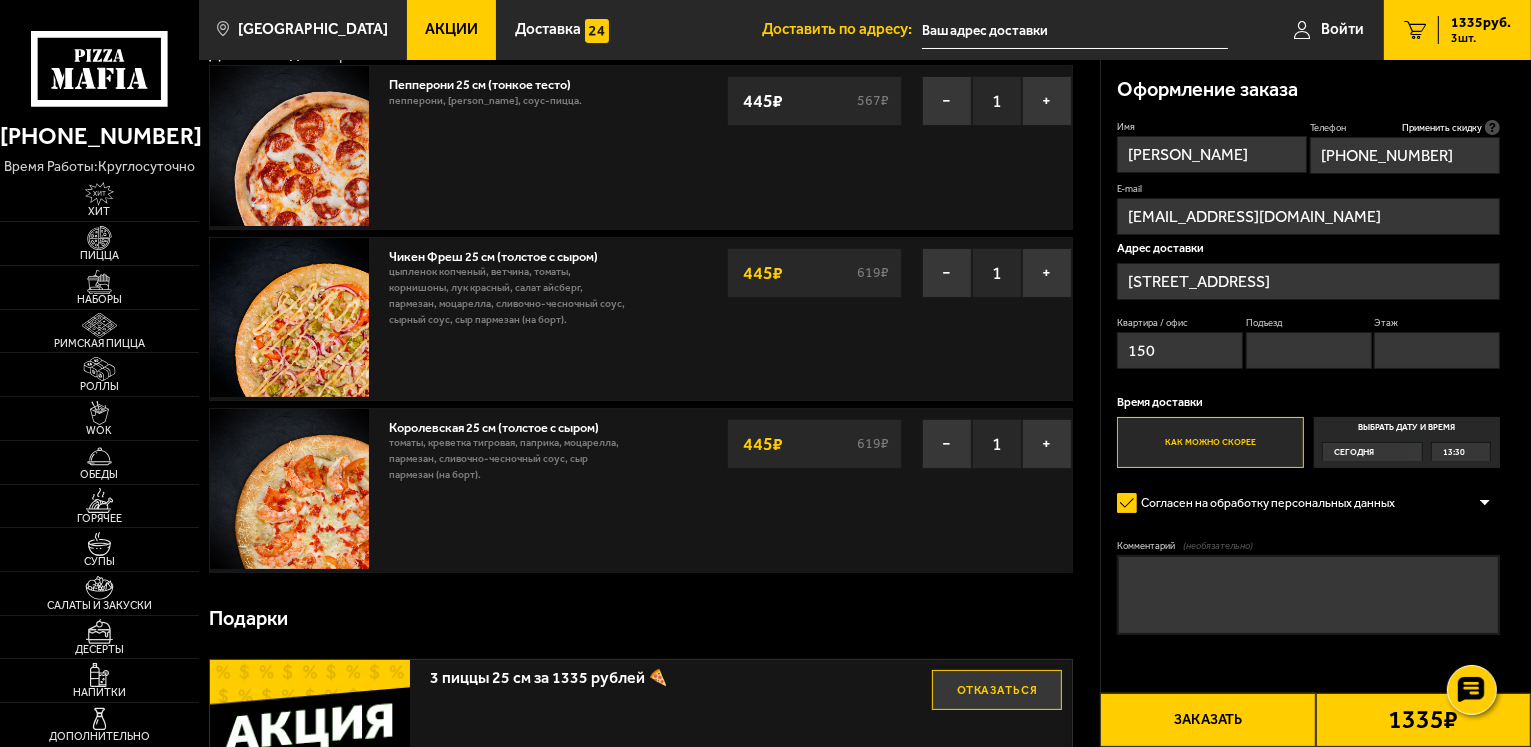 click on "Подъезд" at bounding box center [1309, 350] 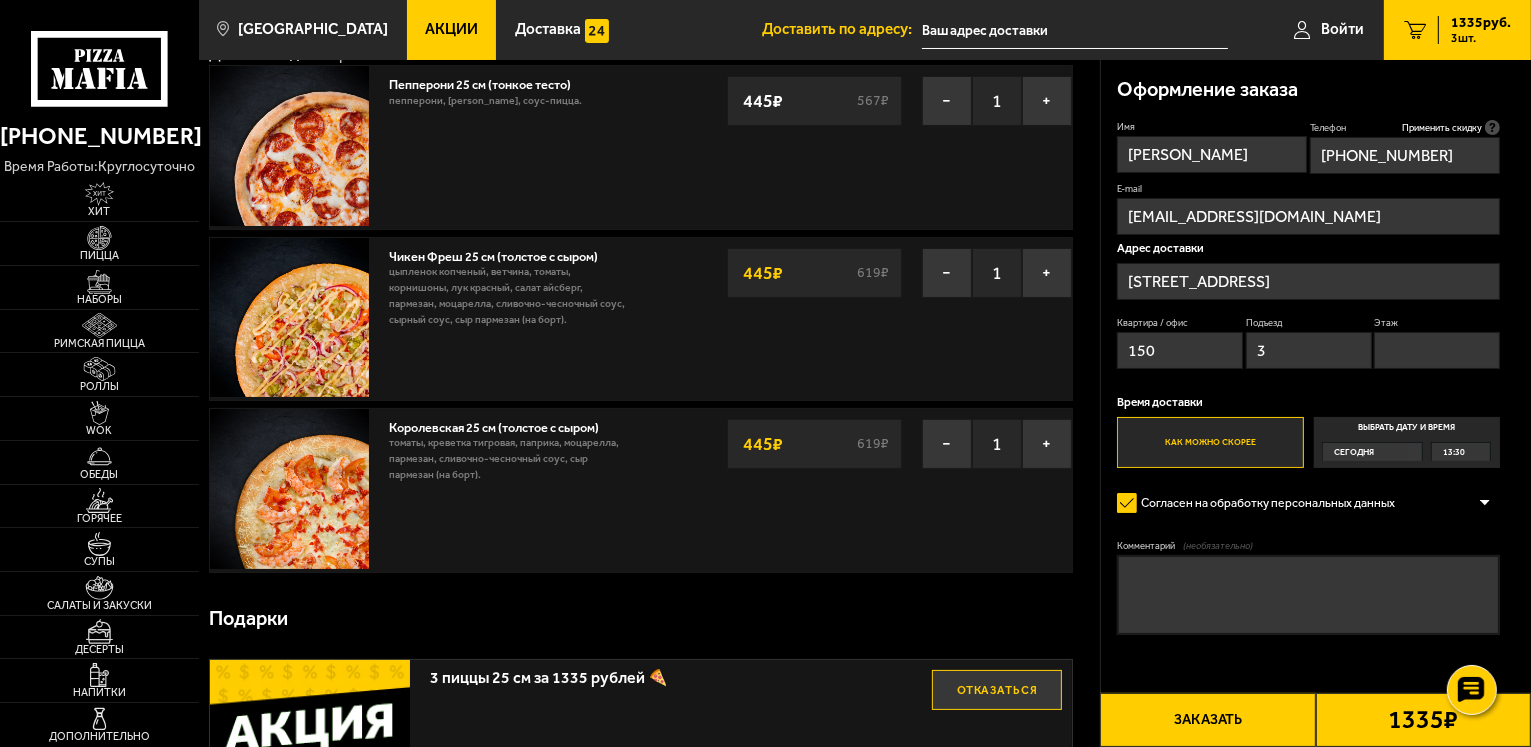 click on "Этаж" at bounding box center (1437, 350) 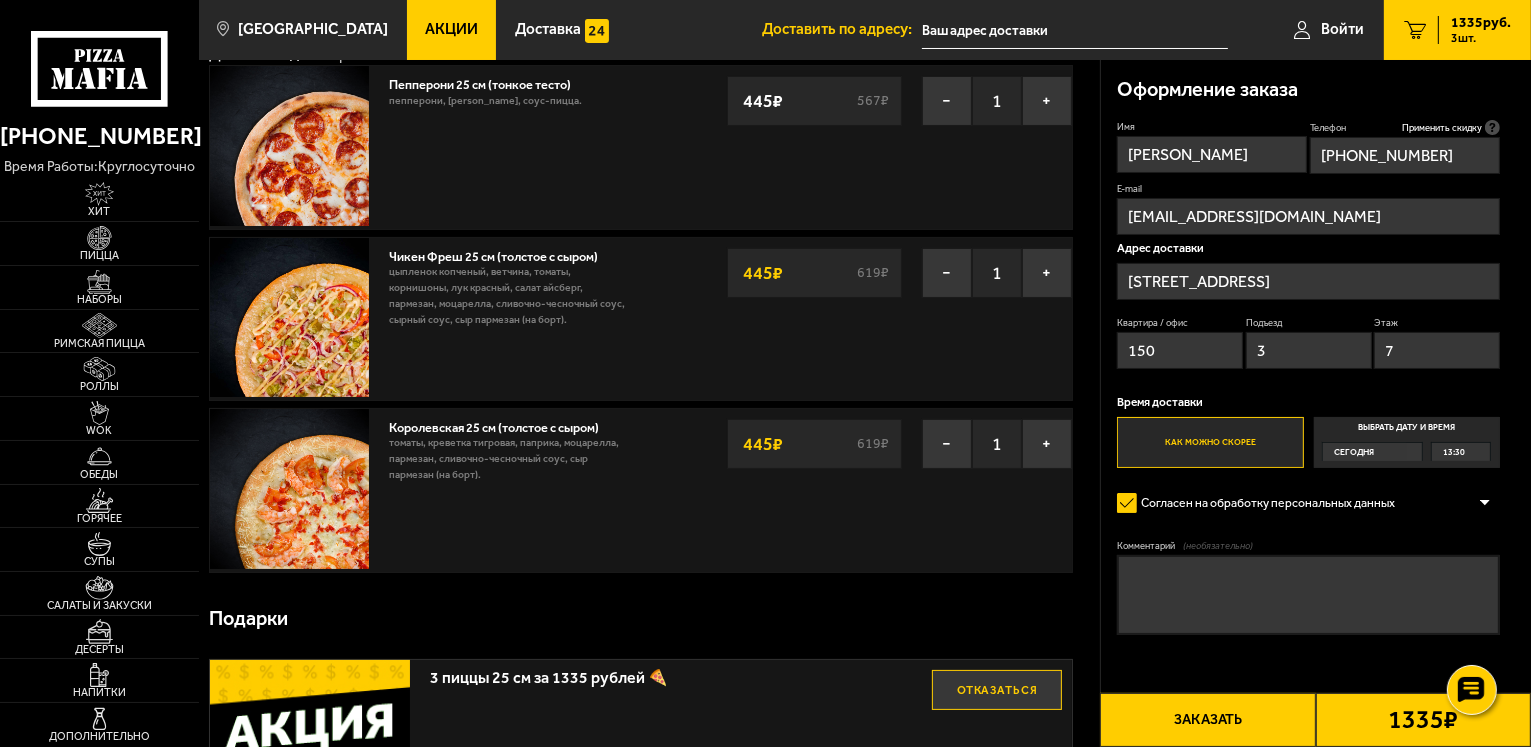 click on "13:30" at bounding box center [1454, 452] 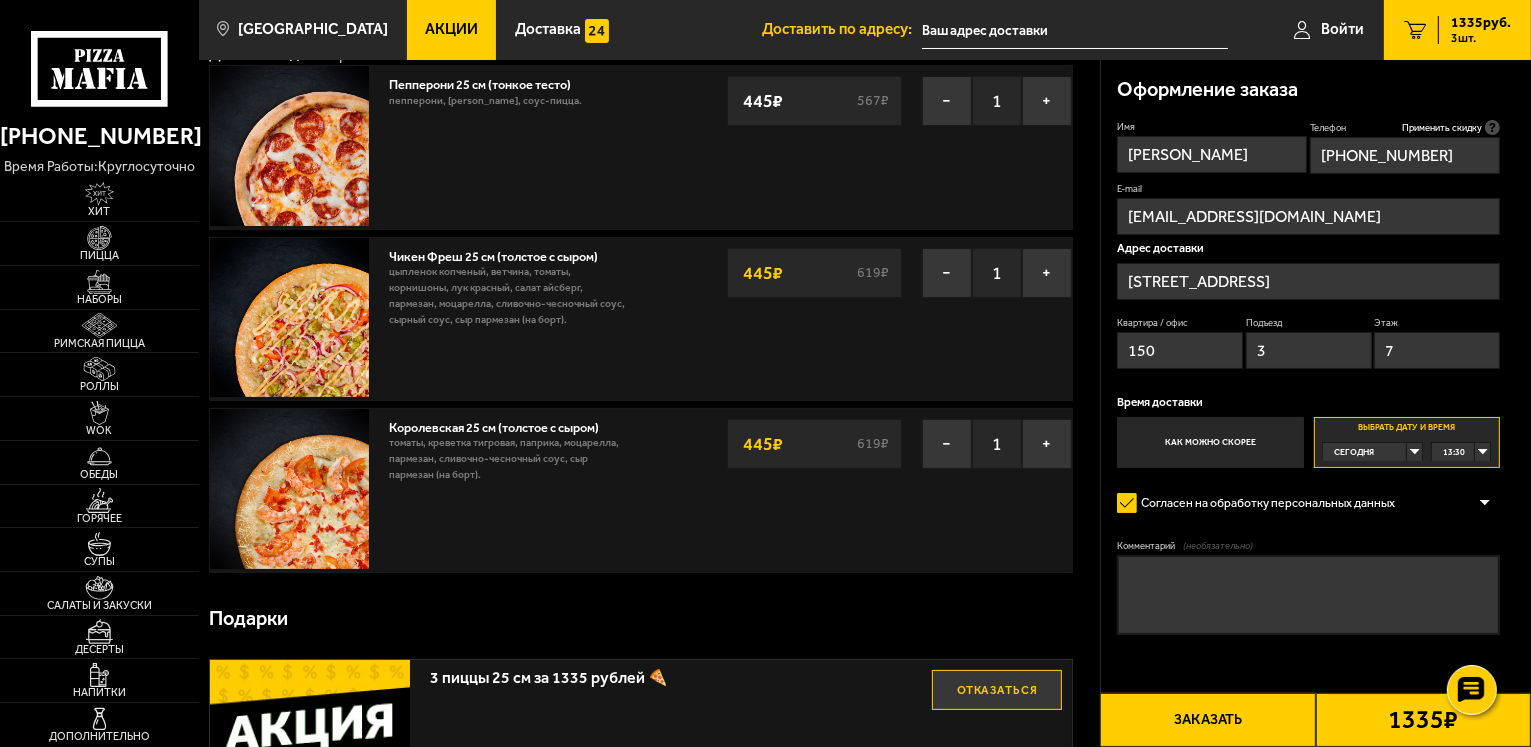 click on "13:30" at bounding box center [1461, 452] 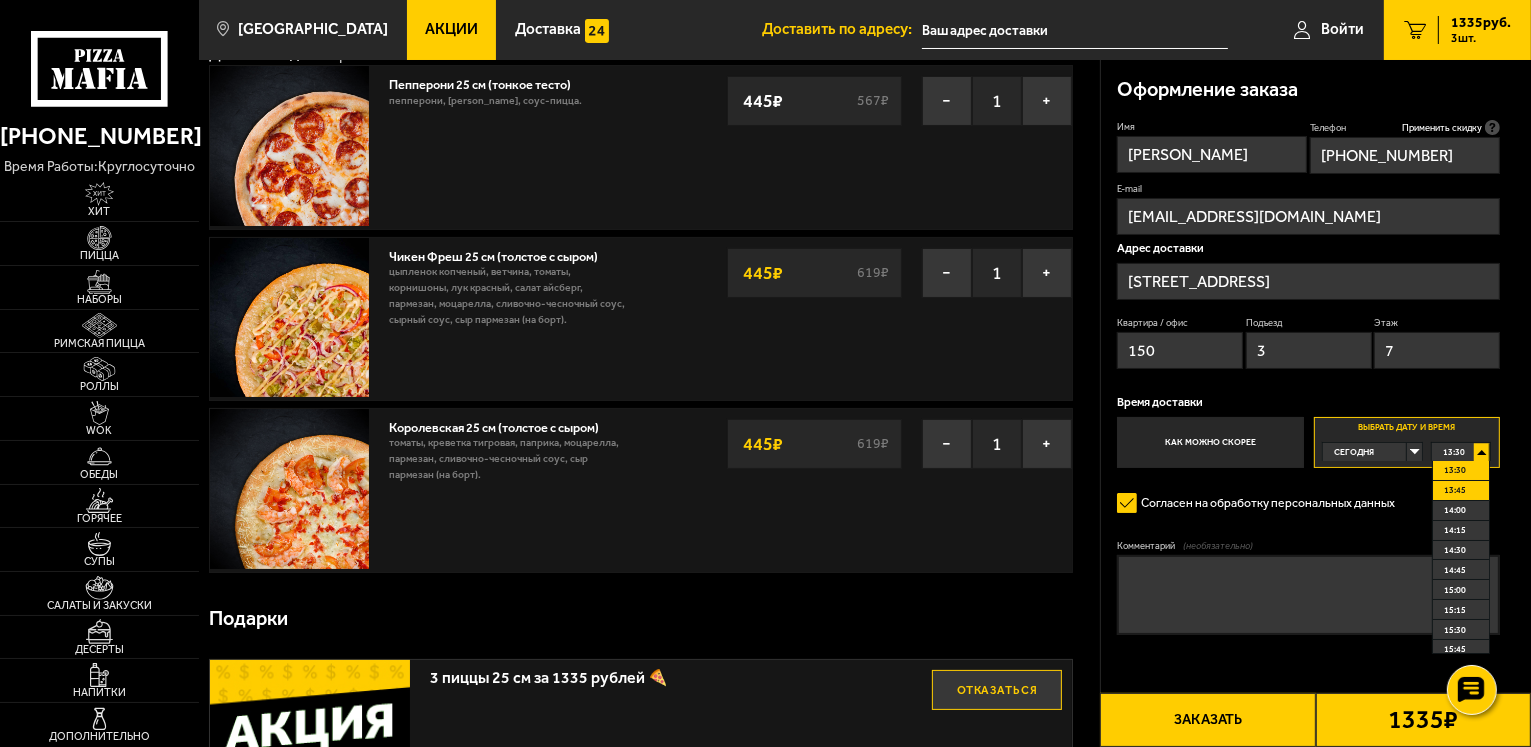 click on "13:45" at bounding box center [1455, 490] 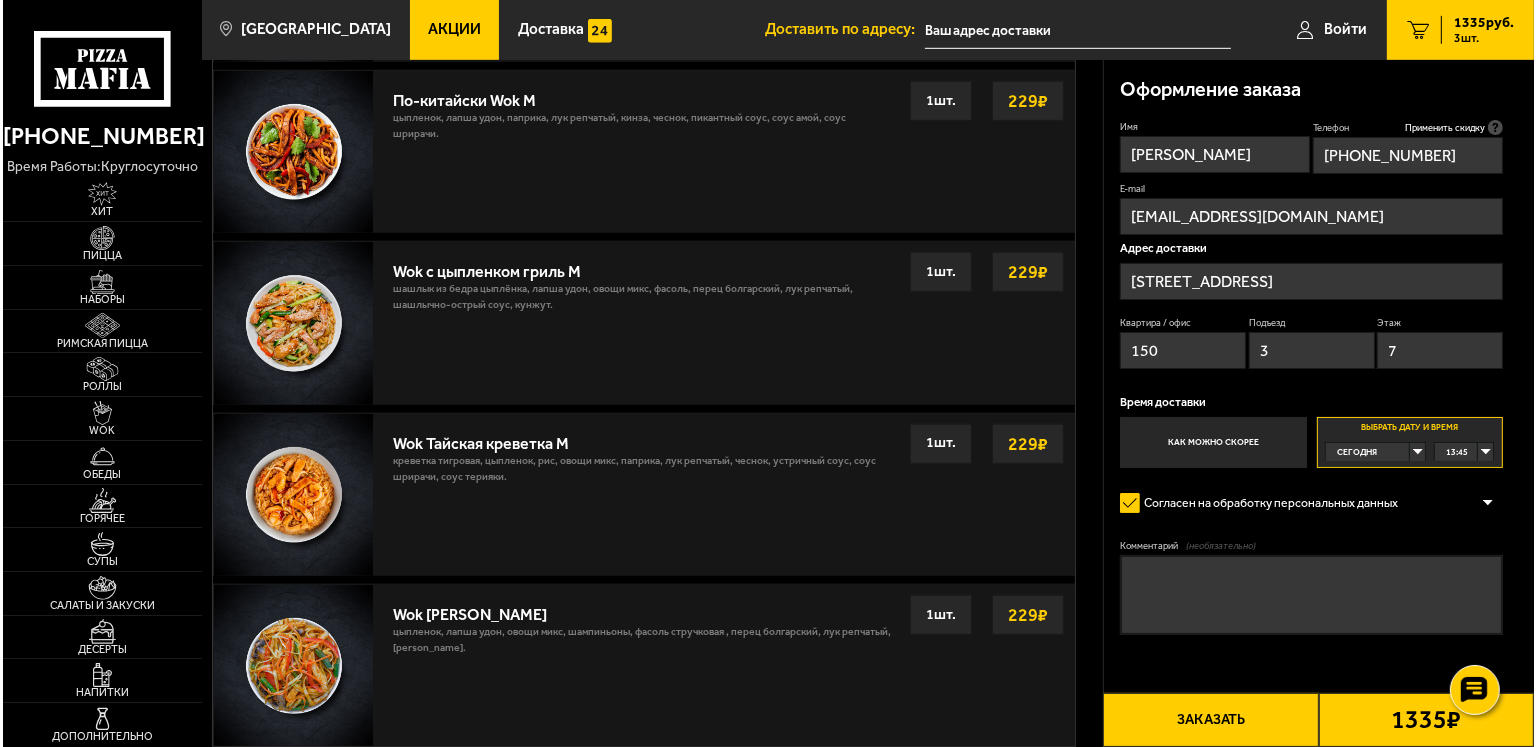 scroll, scrollTop: 1400, scrollLeft: 0, axis: vertical 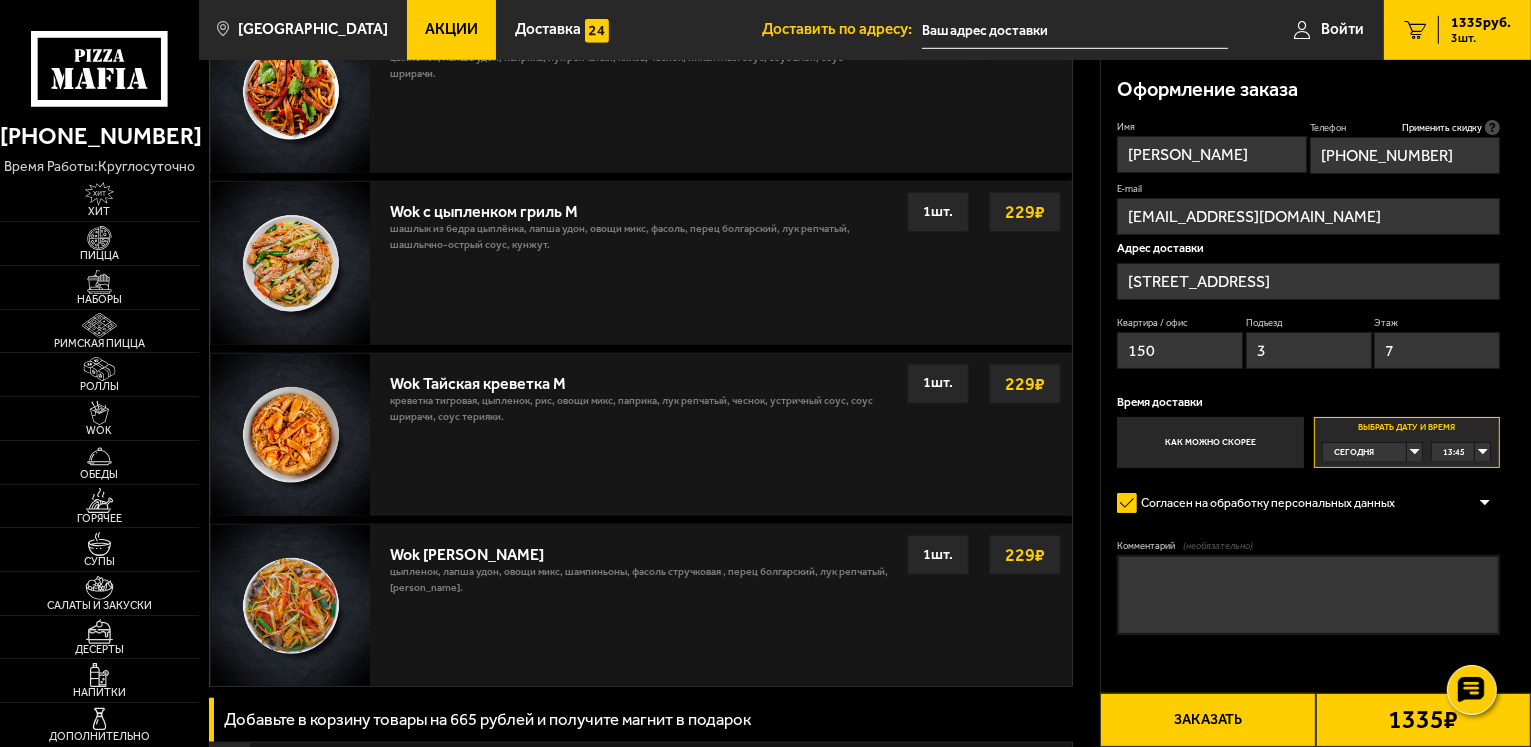 click on "Заказать" at bounding box center [1207, 720] 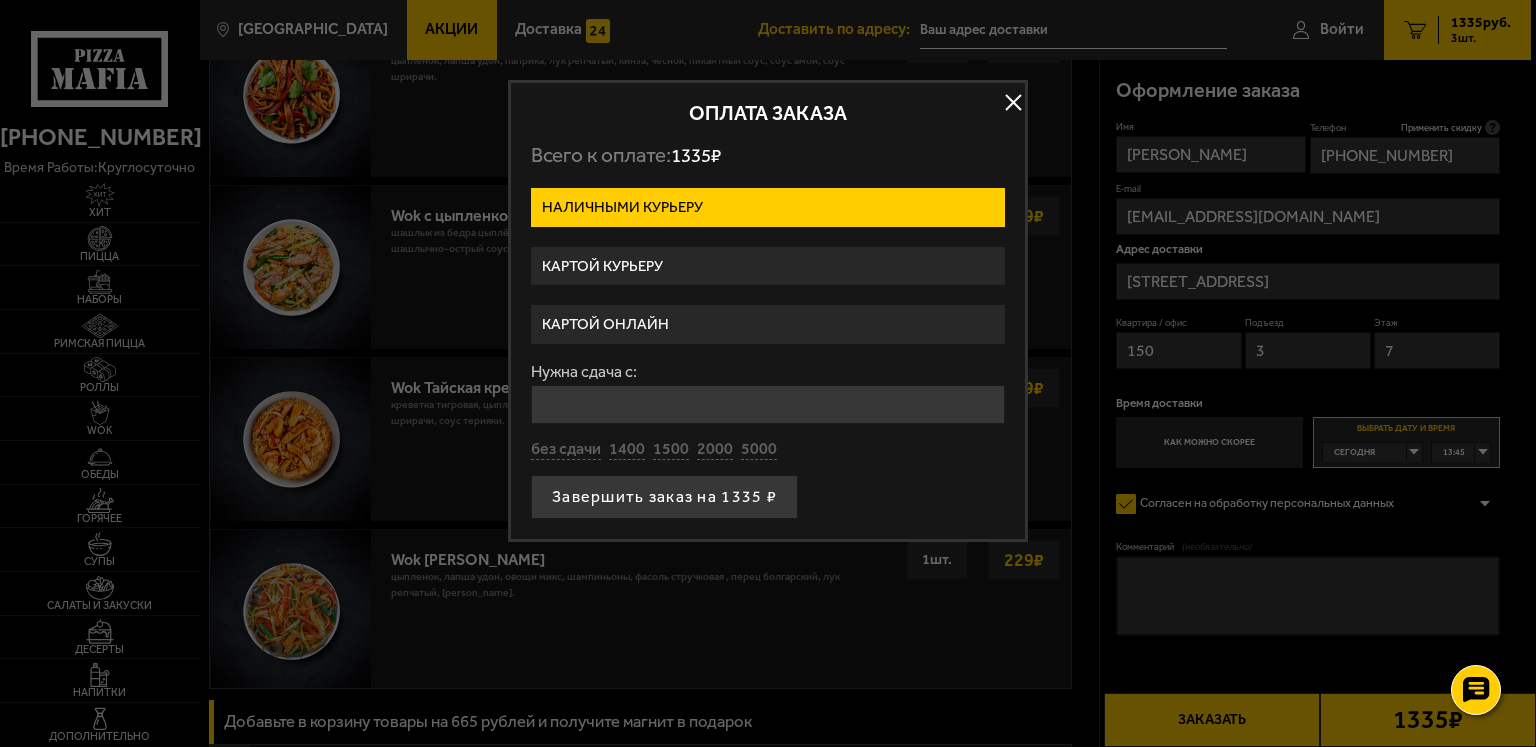 click on "Картой онлайн" at bounding box center (768, 324) 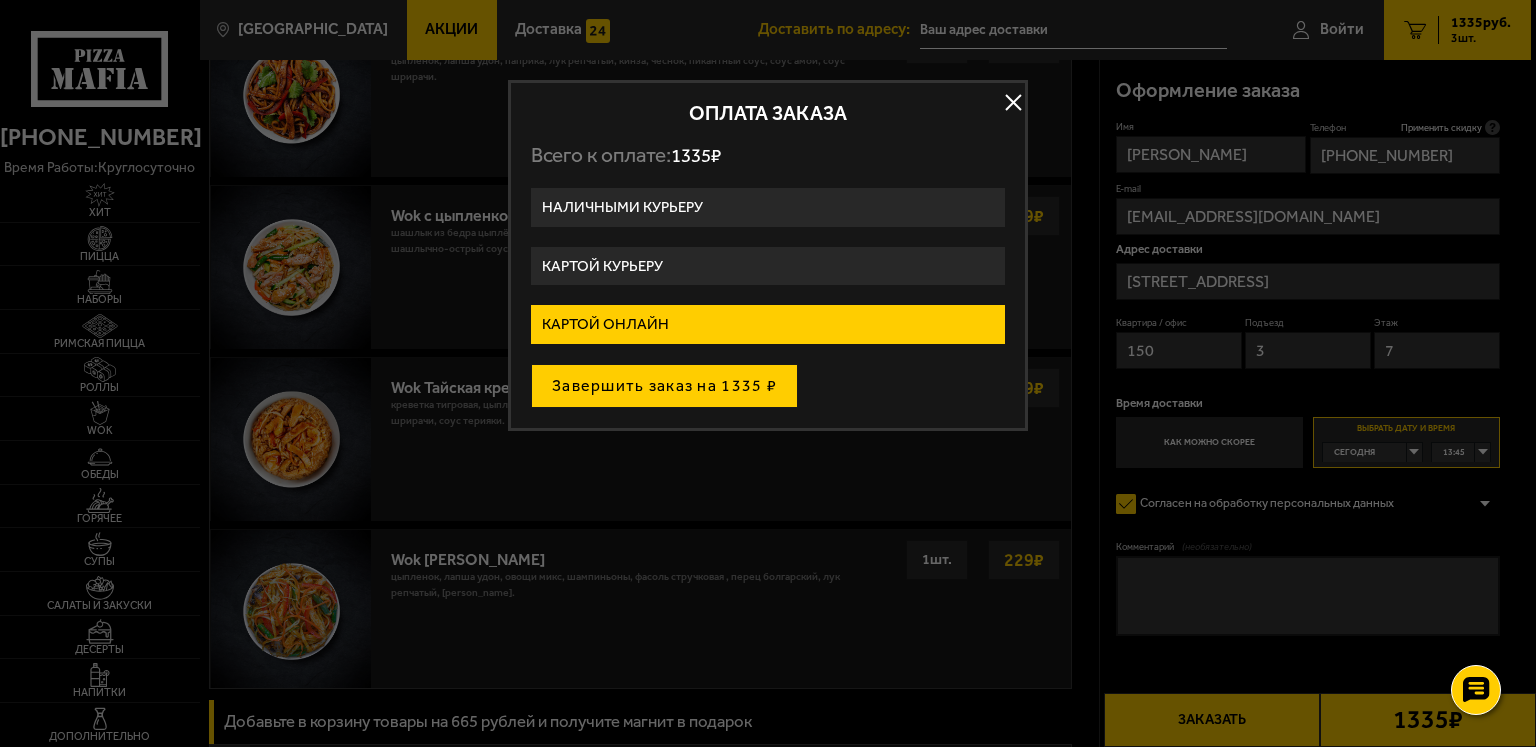 click on "Завершить заказ на 1335 ₽" at bounding box center [664, 386] 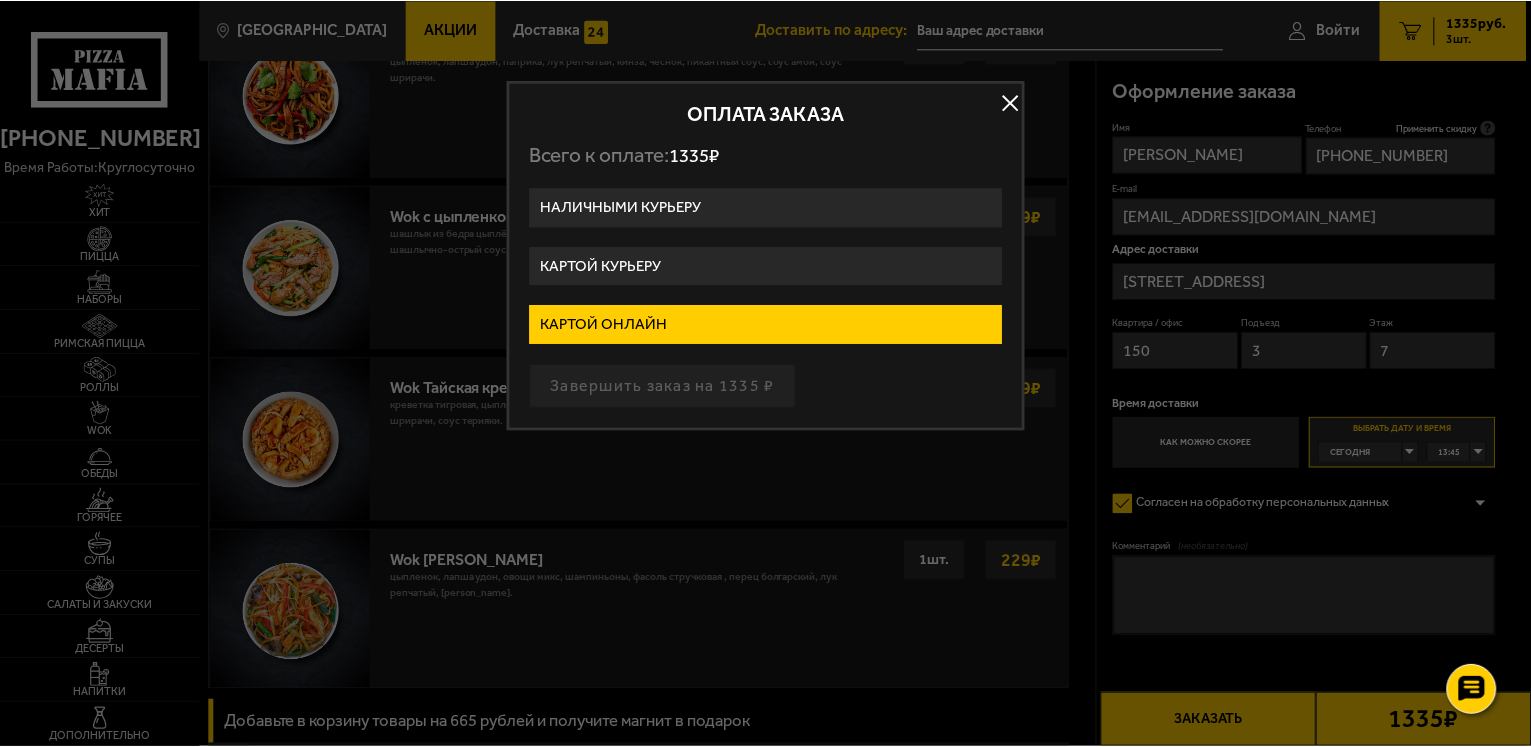 scroll, scrollTop: 0, scrollLeft: 0, axis: both 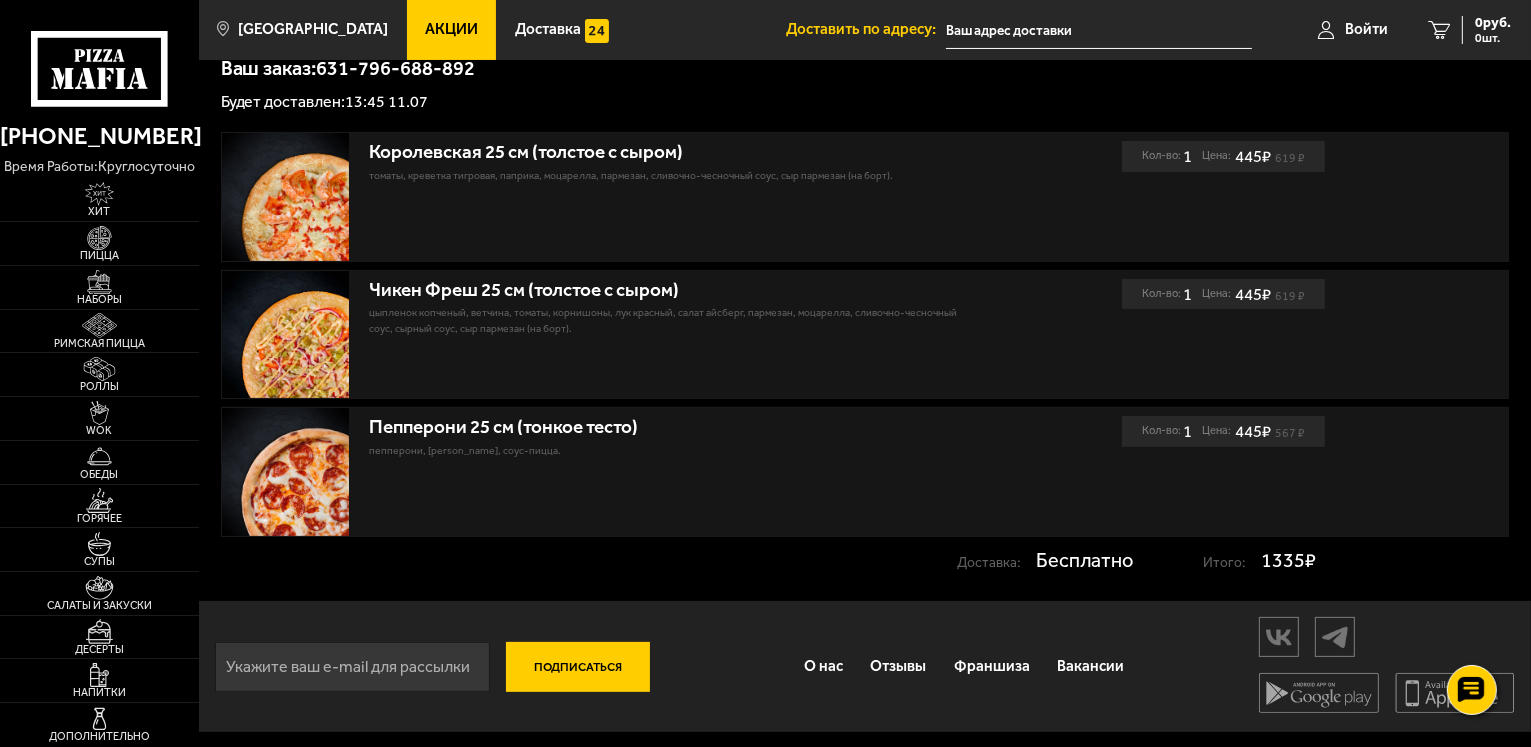 click on "Заказ принят Спасибо за Ваш заказ! Статус Вашего заказа Заказ принят Авторизуйтесь в личном кабинете, чтобы отслеживать актуальный статус Вашего заказа. Для дополнительной информации вы можете связаться с оператором по номеру   (812) 333-22-22 Ваш заказ:  631-796-688-892 Будет доставлен:  13:45 11.07 Королевская 25 см (толстое с сыром) томаты, креветка тигровая, паприка, моцарелла, пармезан, сливочно-чесночный соус, сыр пармезан (на борт). Кол-во:  1 Цена: 619 ₽   445  ₽ Чикен Фреш 25 см (толстое с сыром) Кол-во:  1 Цена: 619 ₽   445  ₽ Пепперони 25 см (тонкое тесто) Кол-во:  1 Цена: 567 ₽   445  ₽ 1335  ₽" at bounding box center [865, 138] 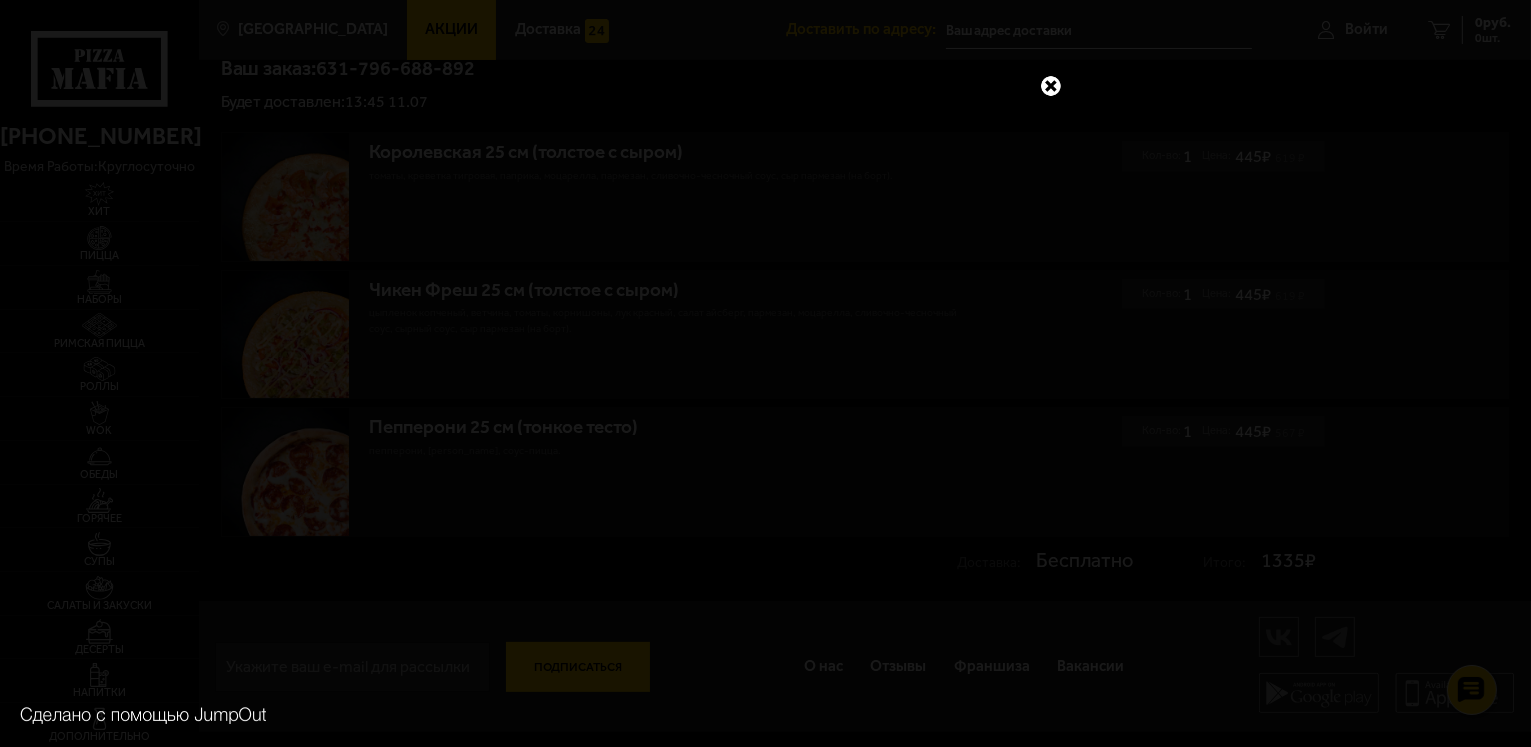 click at bounding box center [1051, 86] 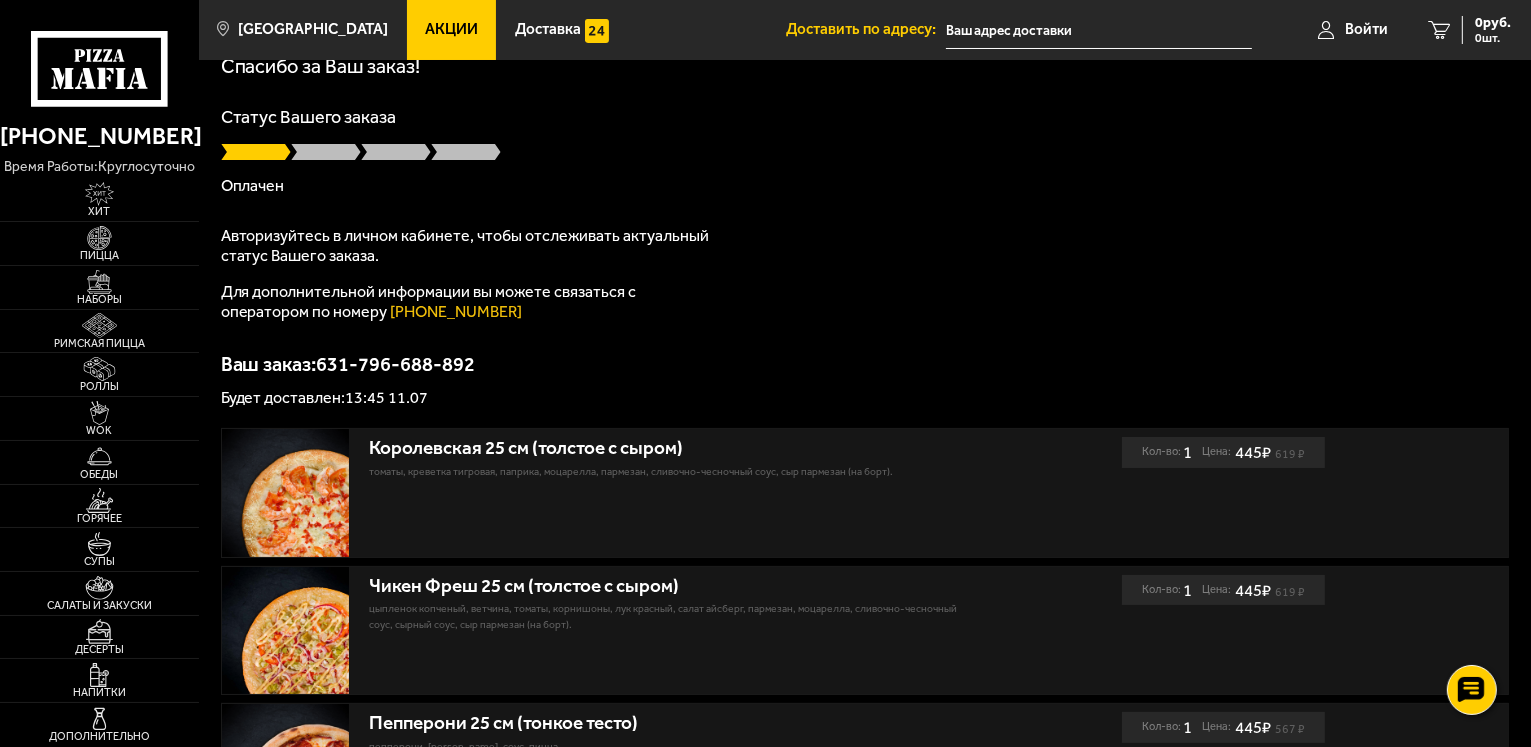 scroll, scrollTop: 0, scrollLeft: 0, axis: both 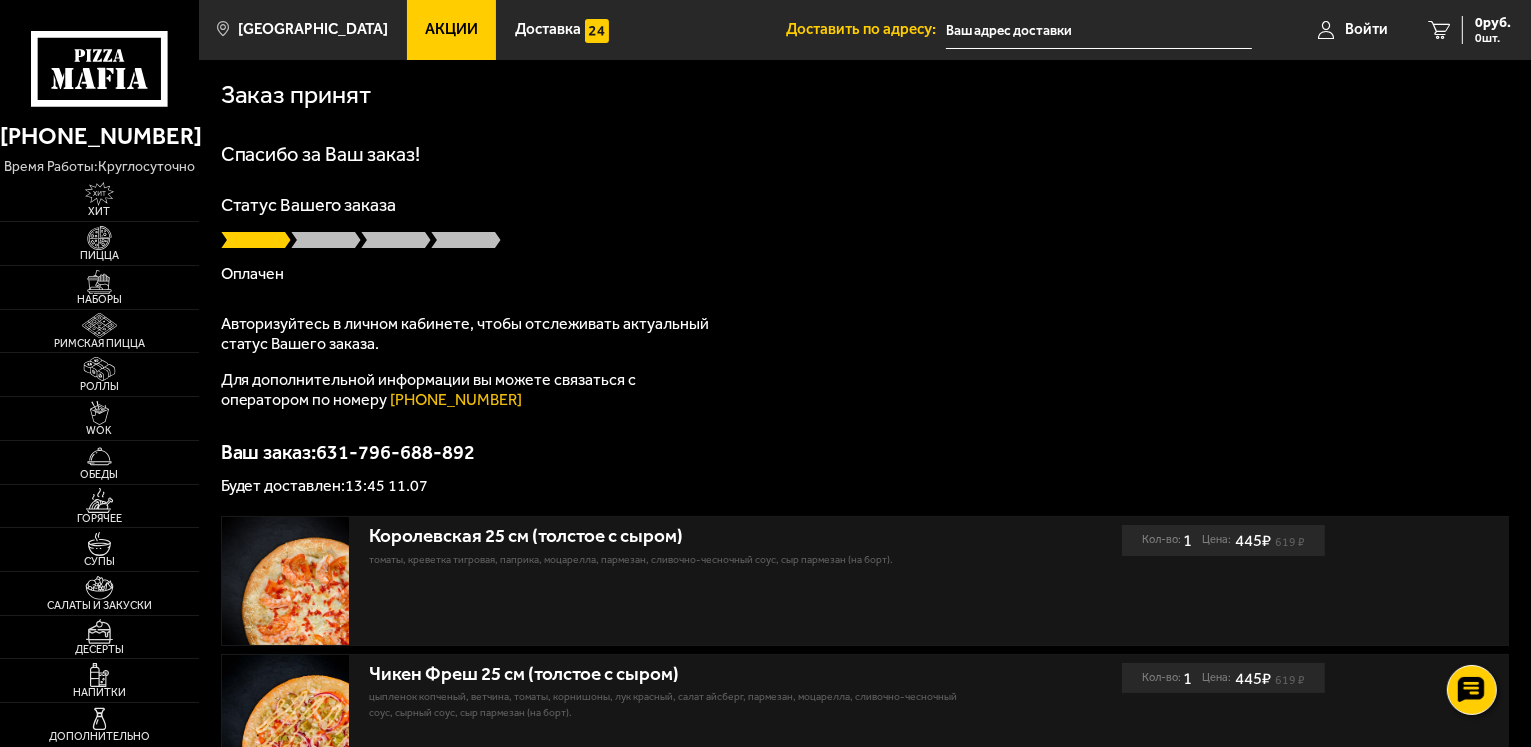 click on "Будет доставлен:  13:45 11.07" at bounding box center (865, 486) 